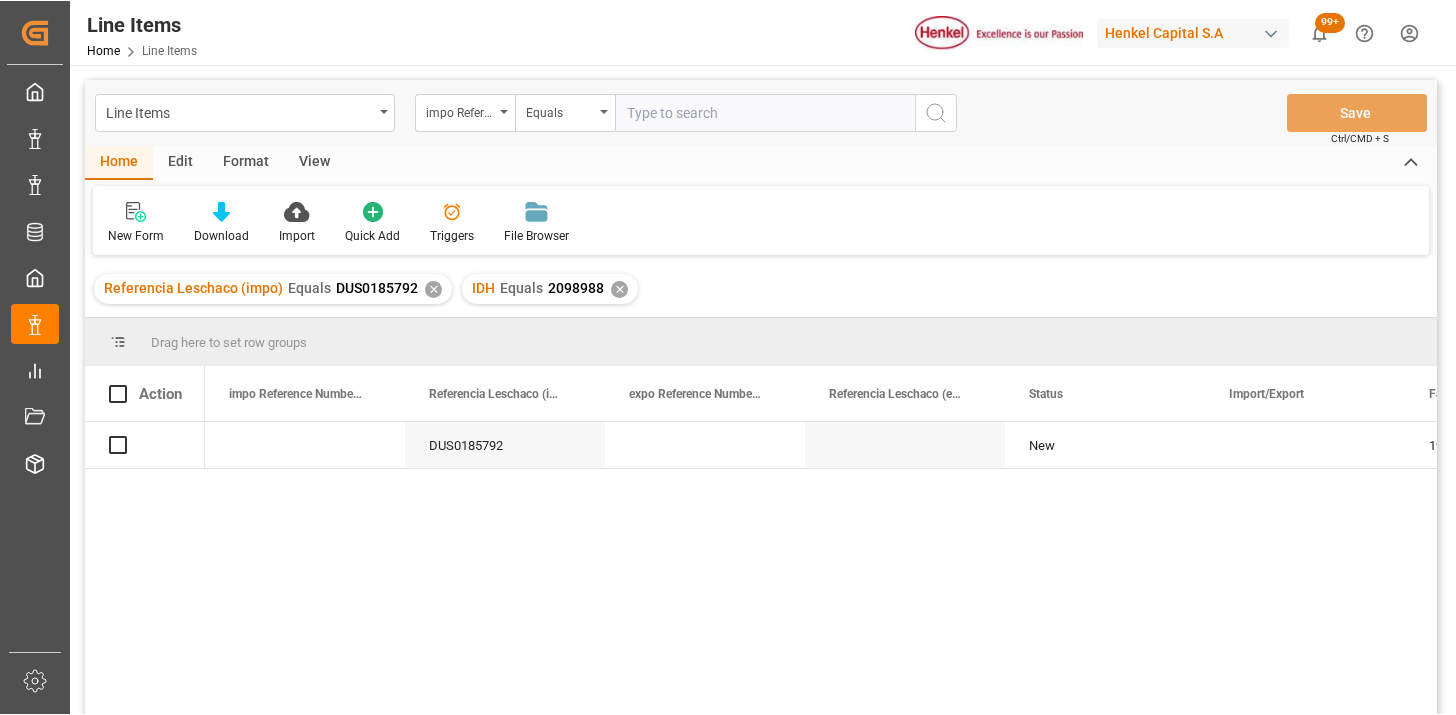 scroll, scrollTop: 0, scrollLeft: 0, axis: both 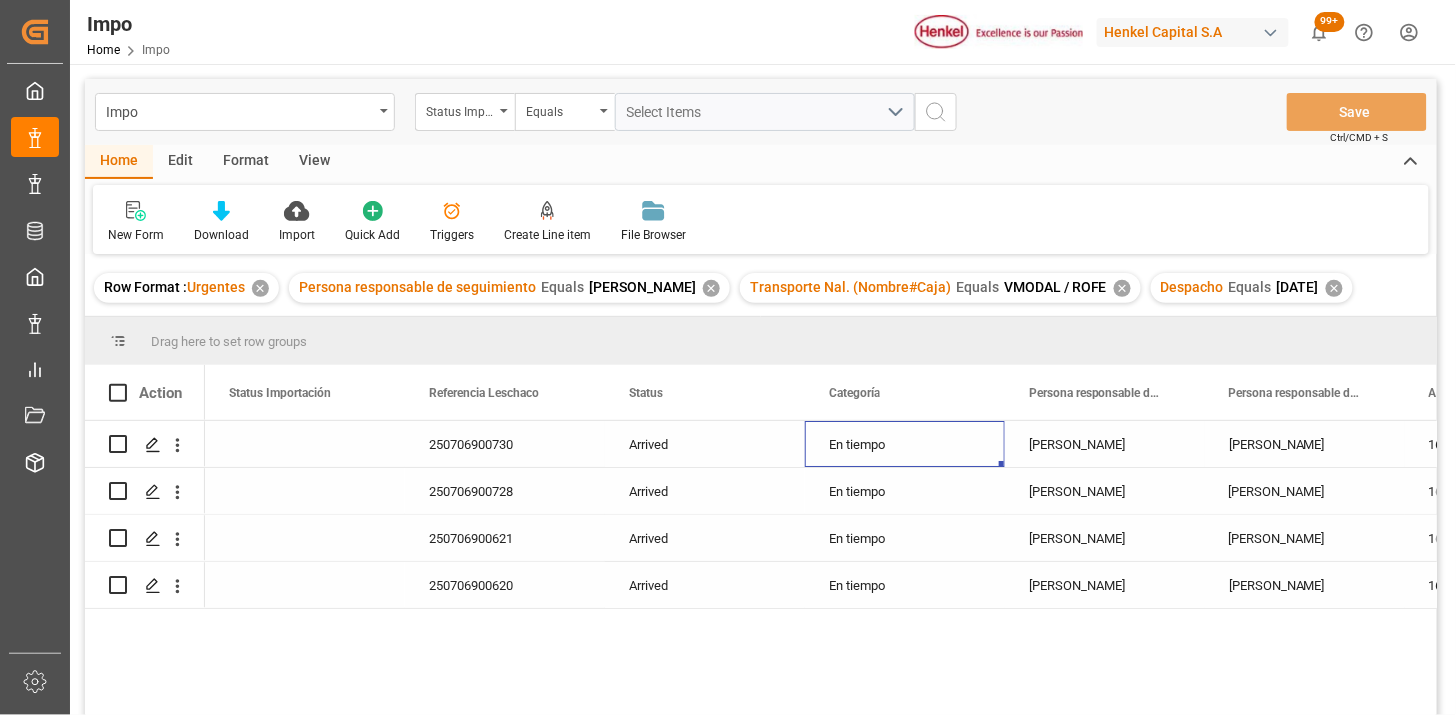 click on "En tiempo" at bounding box center [905, 444] 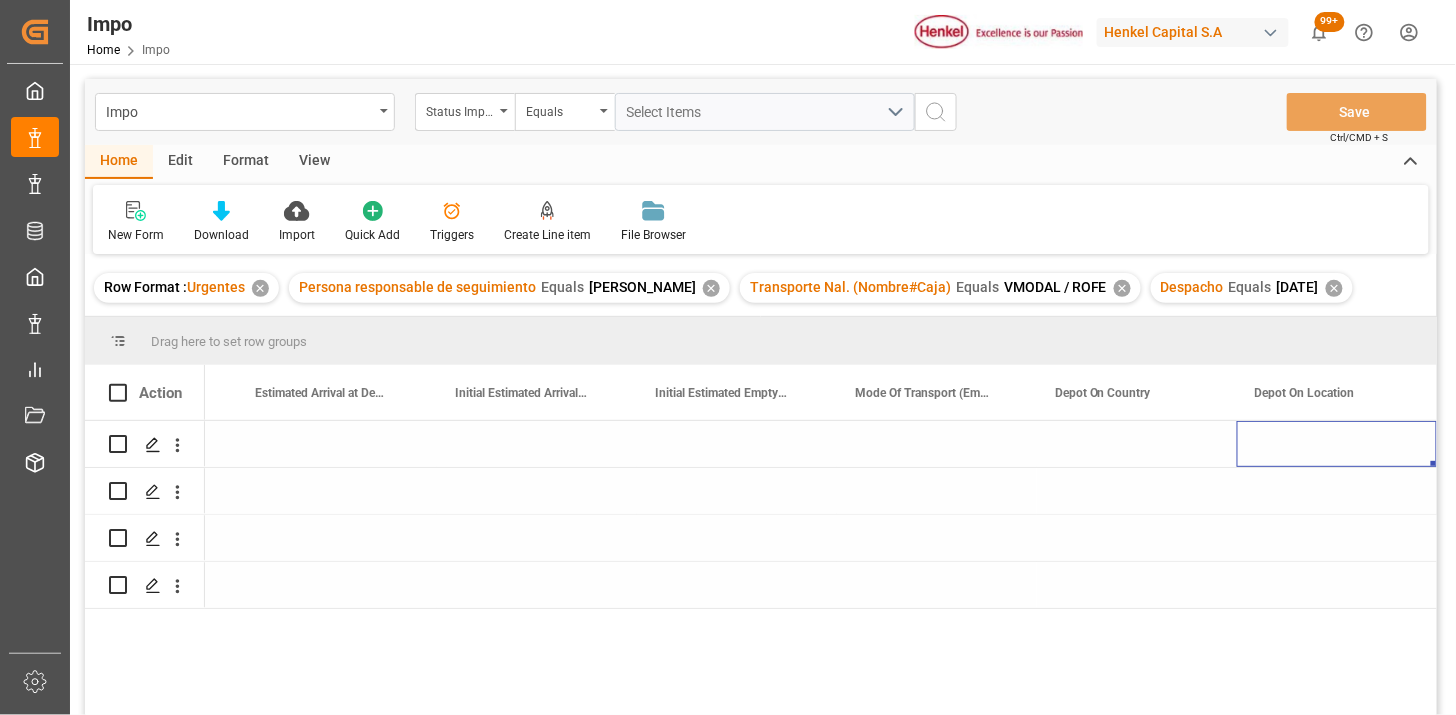 click on "View" at bounding box center (314, 162) 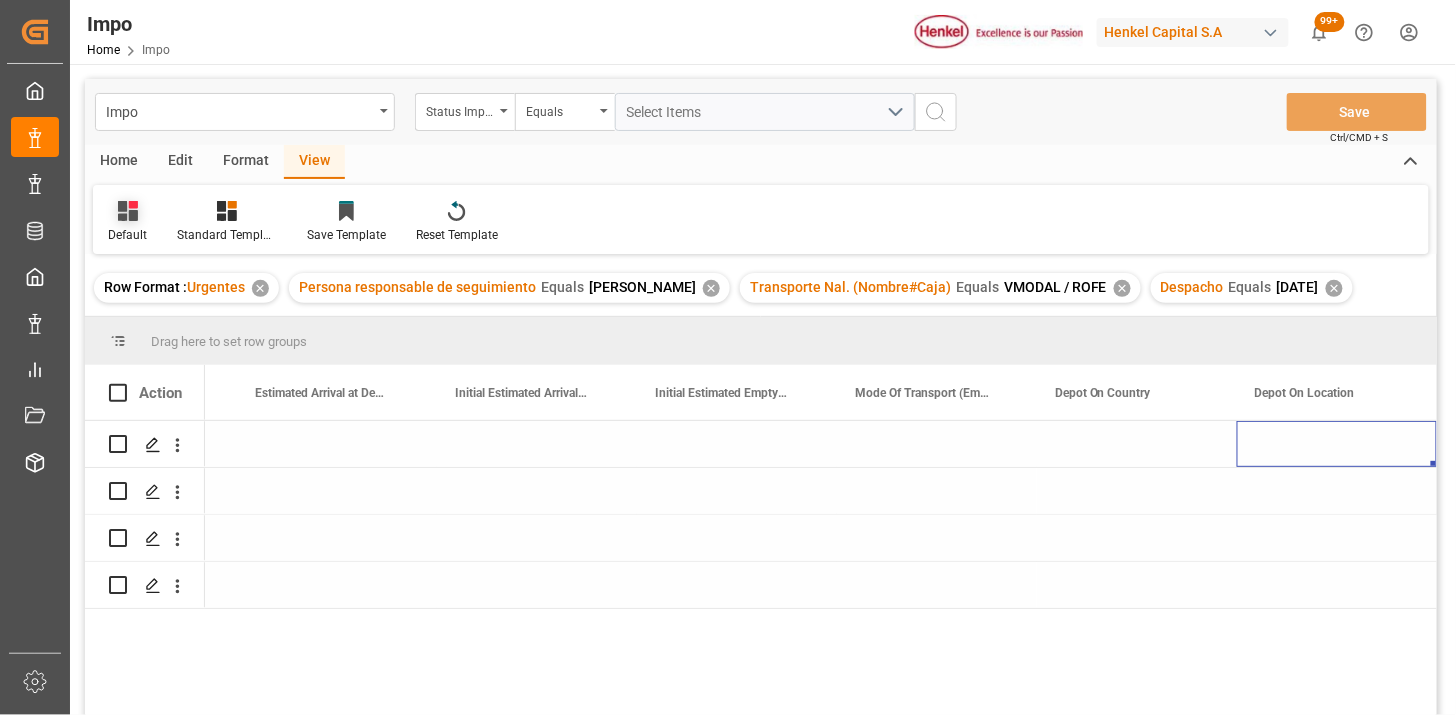 click on "Default" at bounding box center (127, 235) 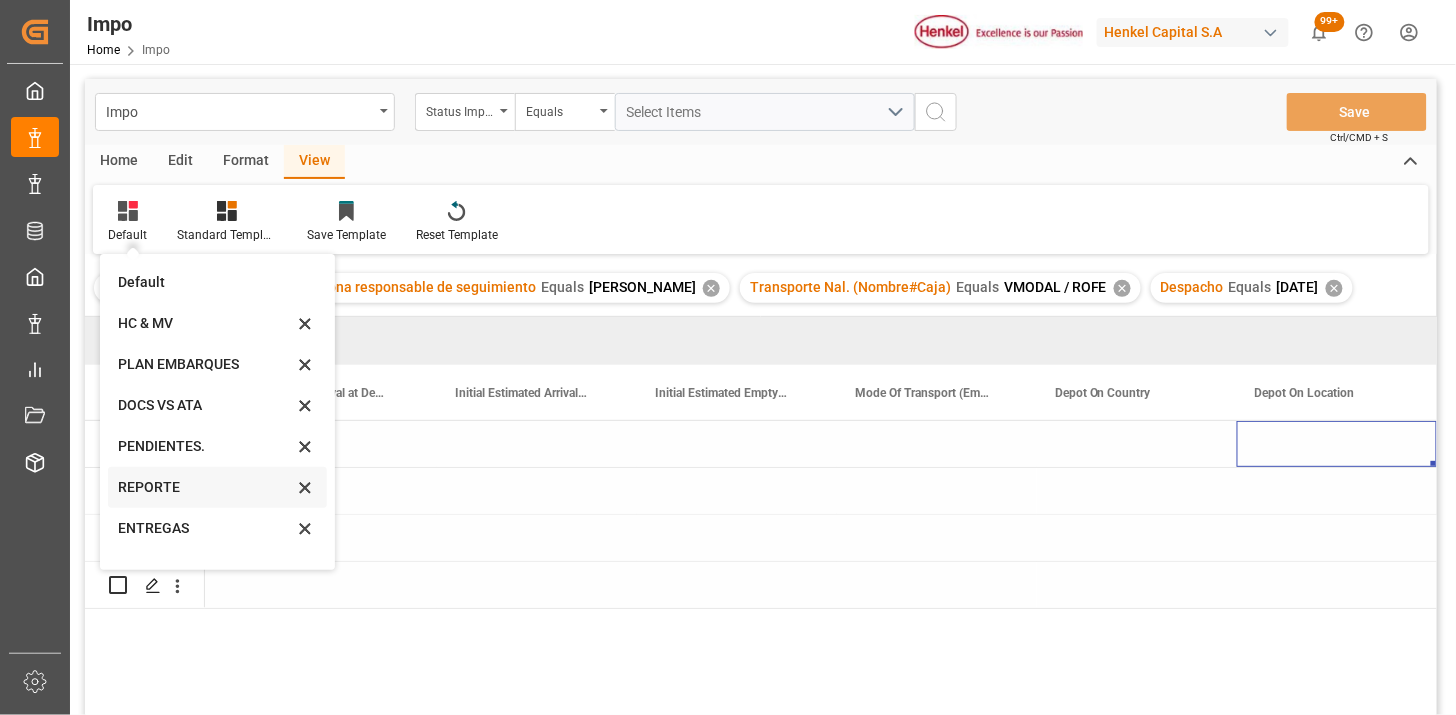 click on "REPORTE" at bounding box center (205, 487) 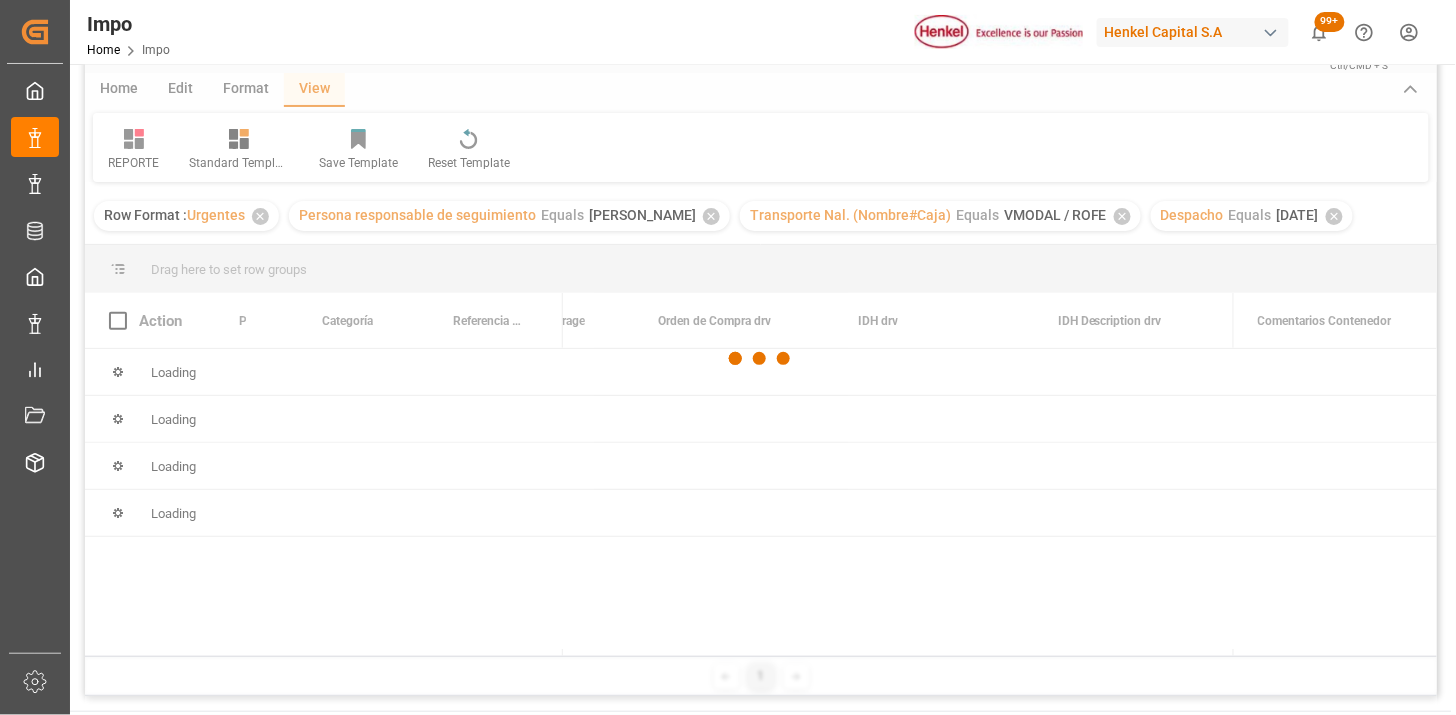 scroll, scrollTop: 111, scrollLeft: 0, axis: vertical 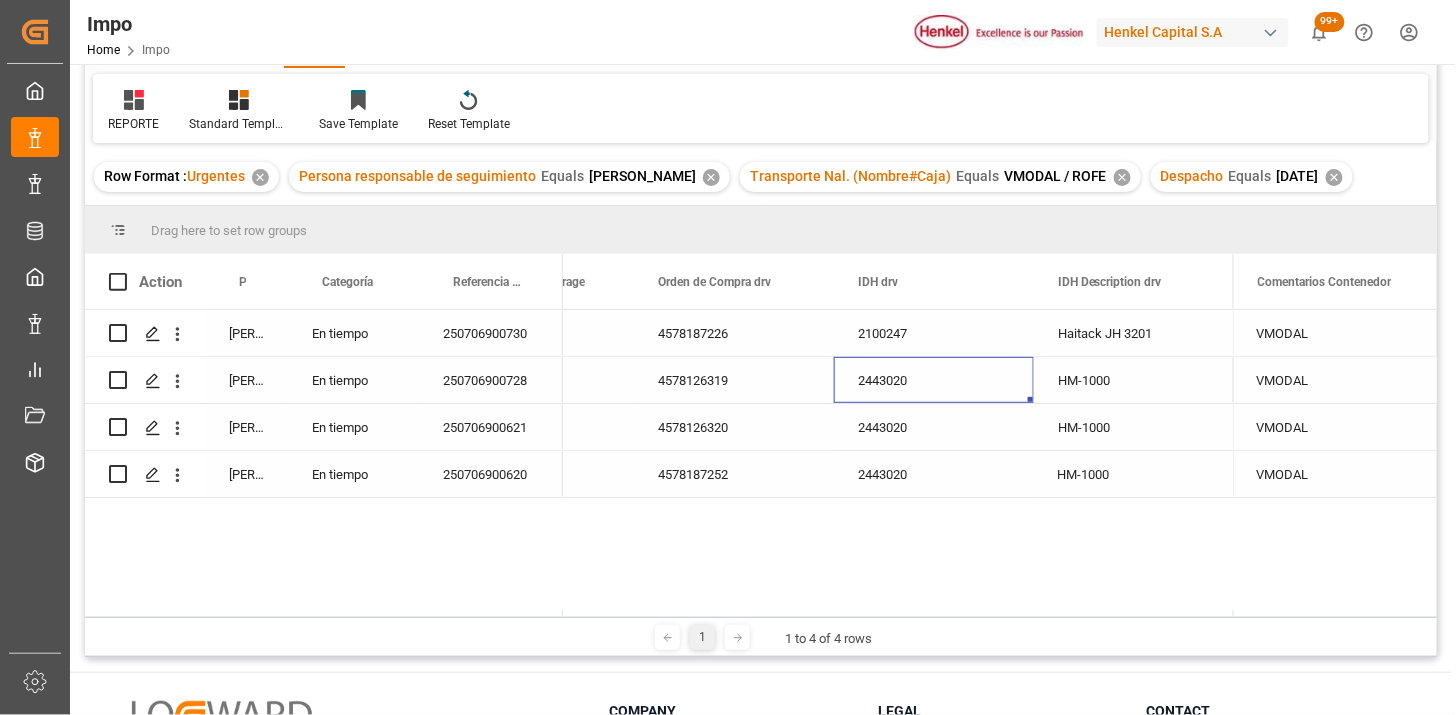 click on "2443020" at bounding box center [934, 380] 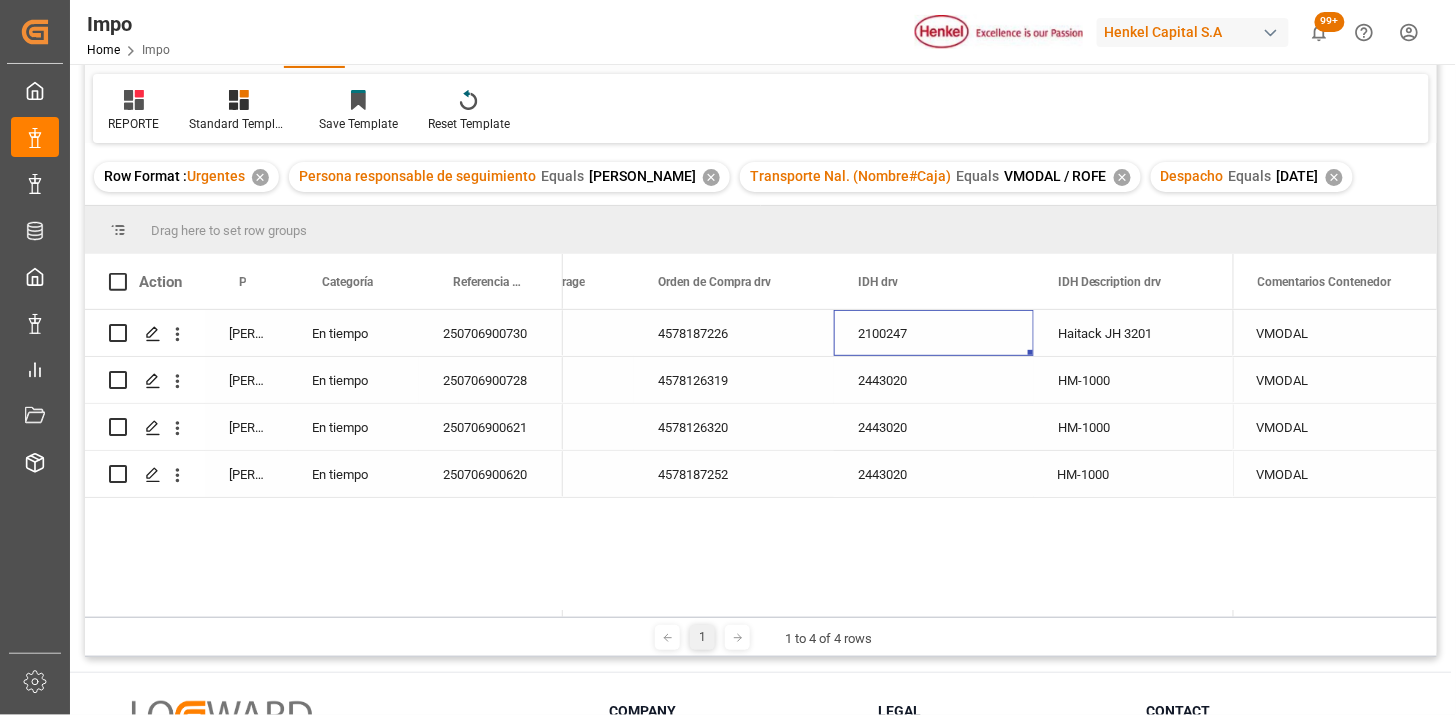 scroll, scrollTop: 0, scrollLeft: 5116, axis: horizontal 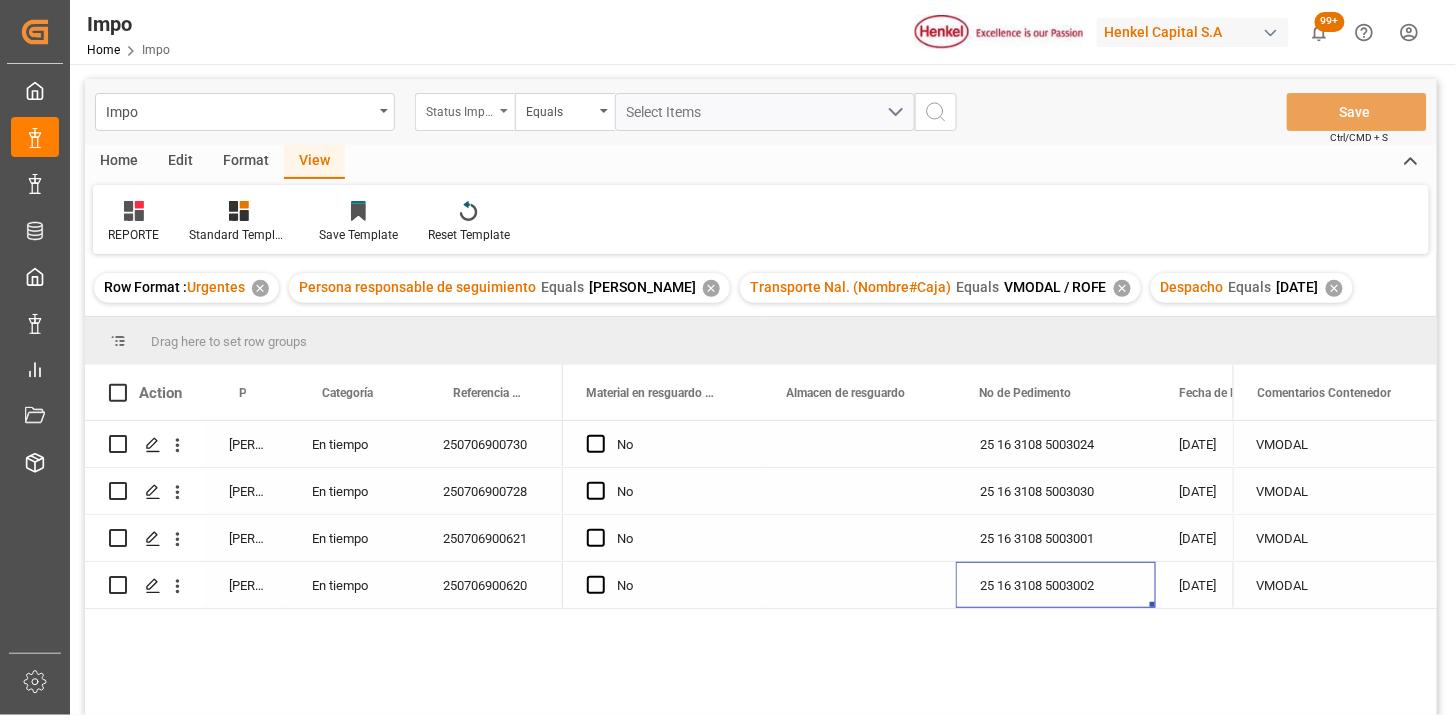click on "Status Importación" at bounding box center [460, 109] 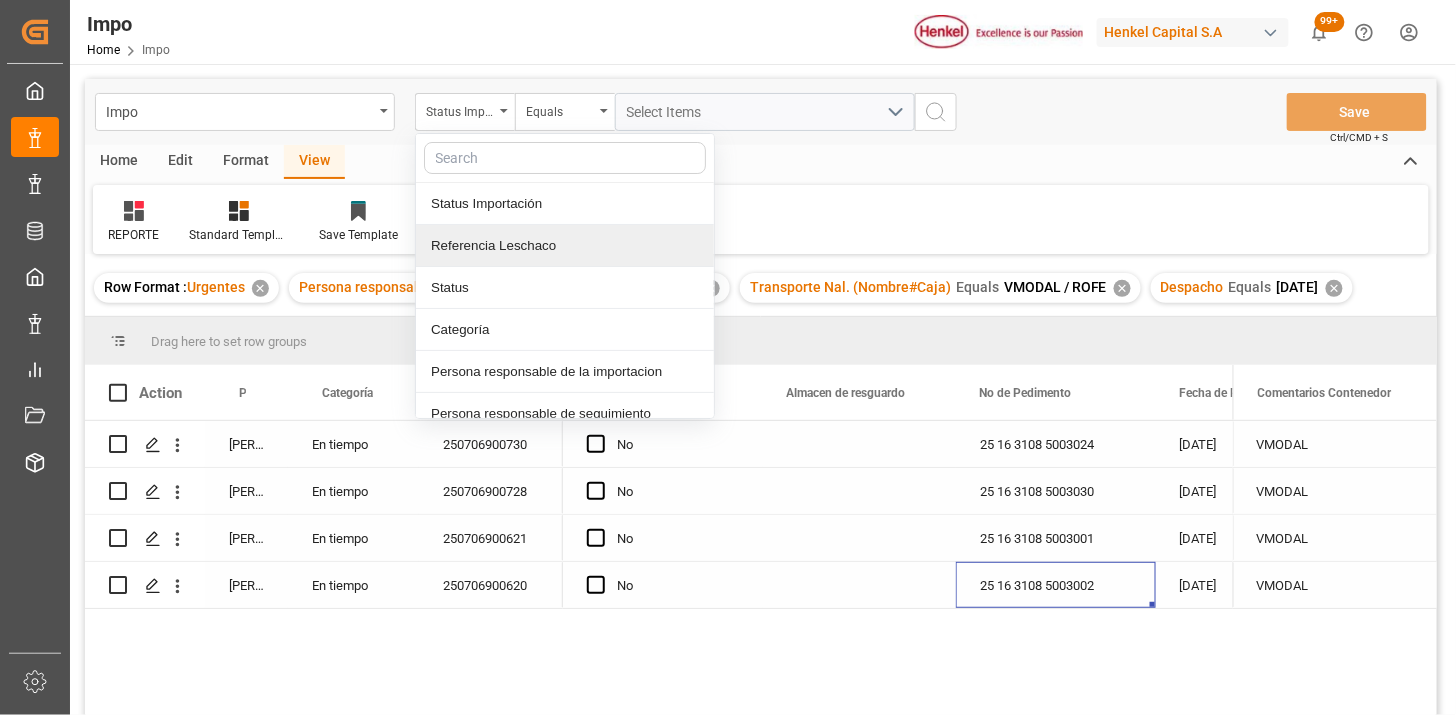 drag, startPoint x: 521, startPoint y: 233, endPoint x: 588, endPoint y: 191, distance: 79.07591 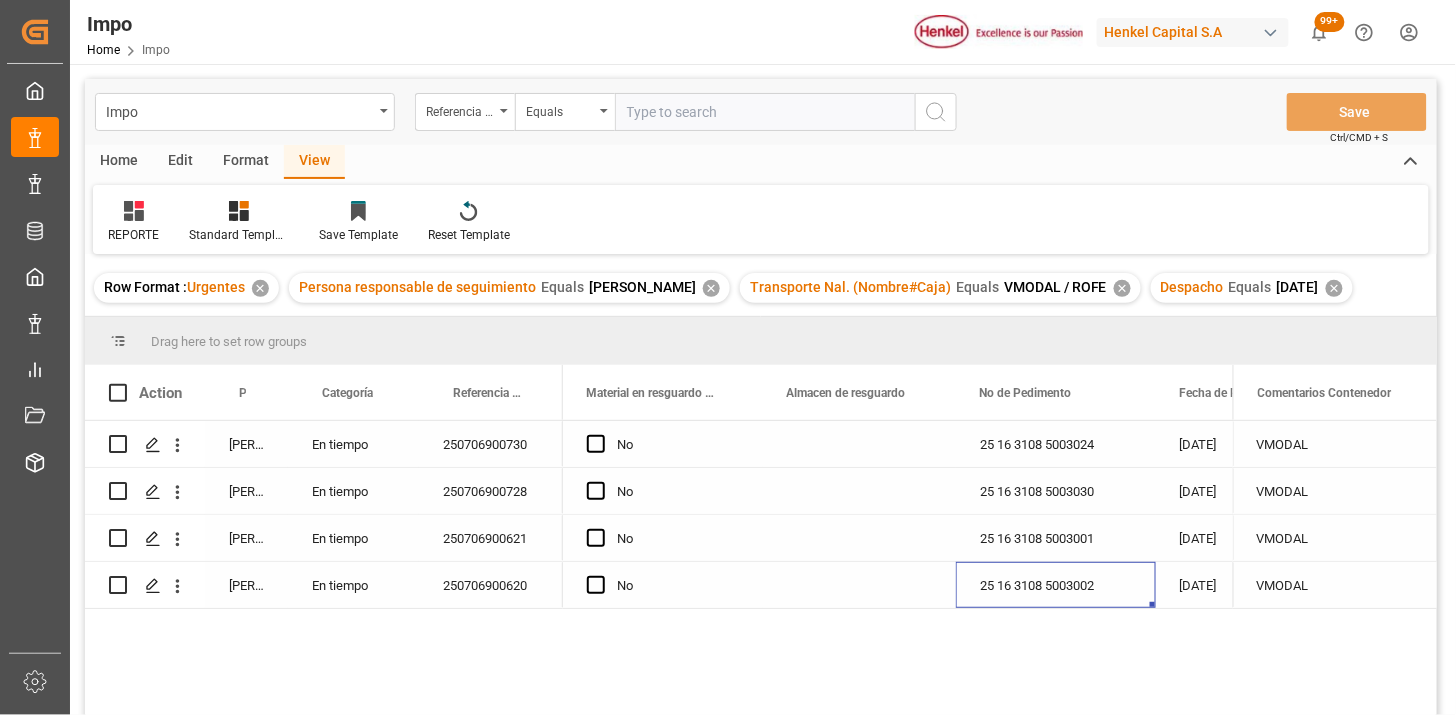 click at bounding box center [765, 112] 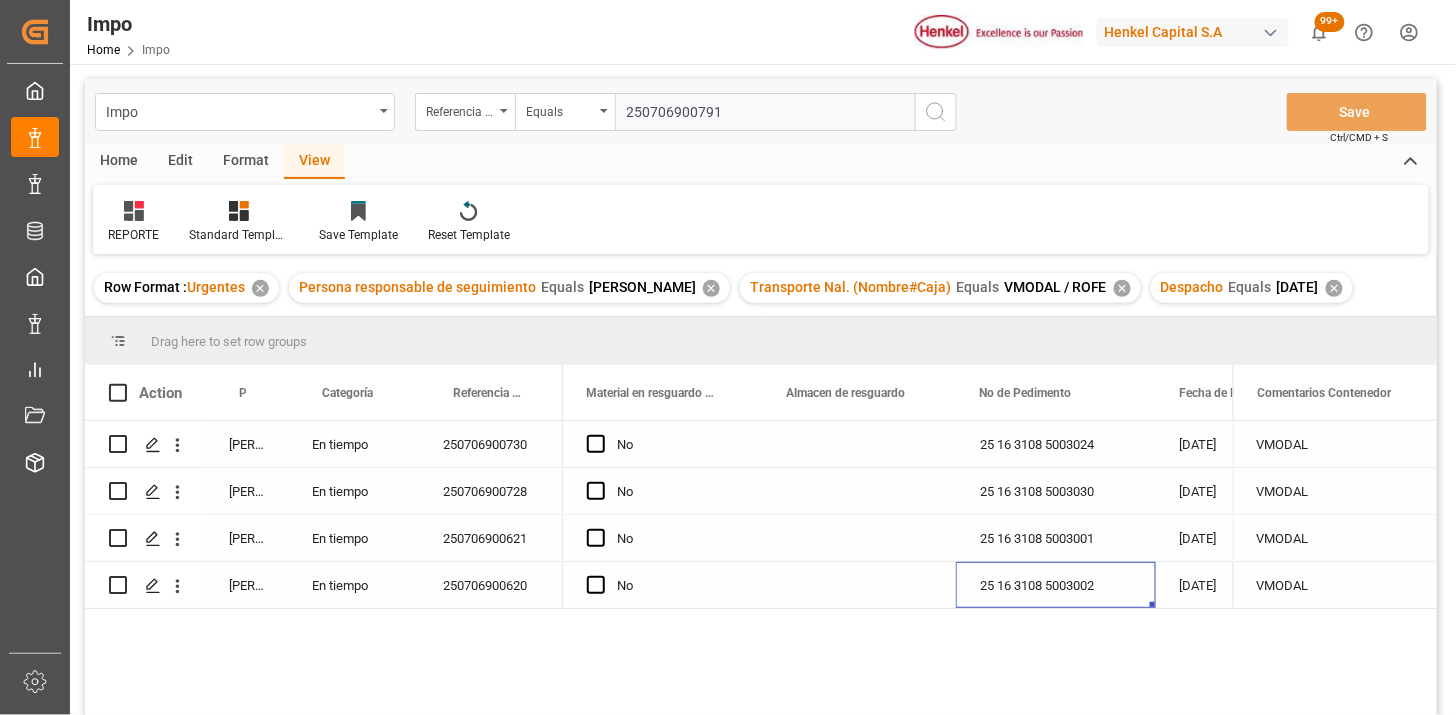 type on "250706900791" 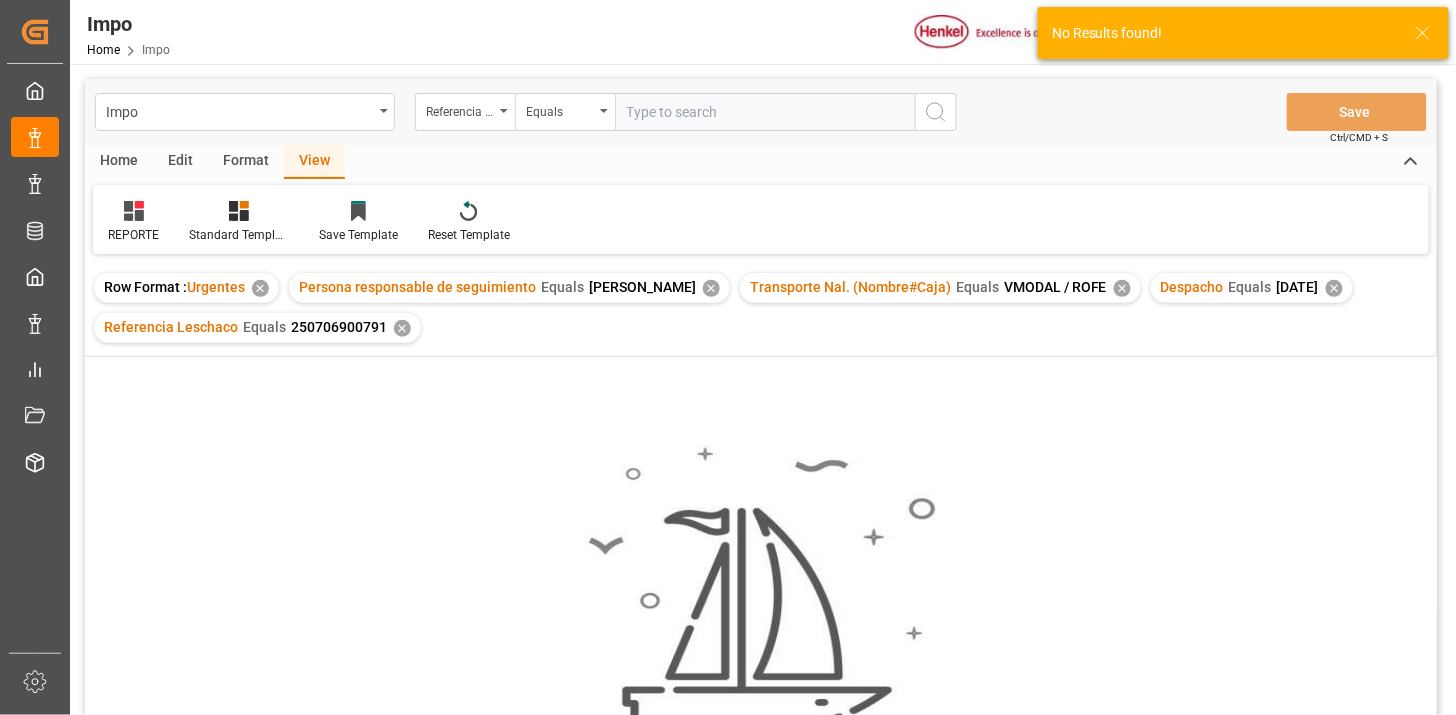 drag, startPoint x: 1113, startPoint y: 280, endPoint x: 1126, endPoint y: 285, distance: 13.928389 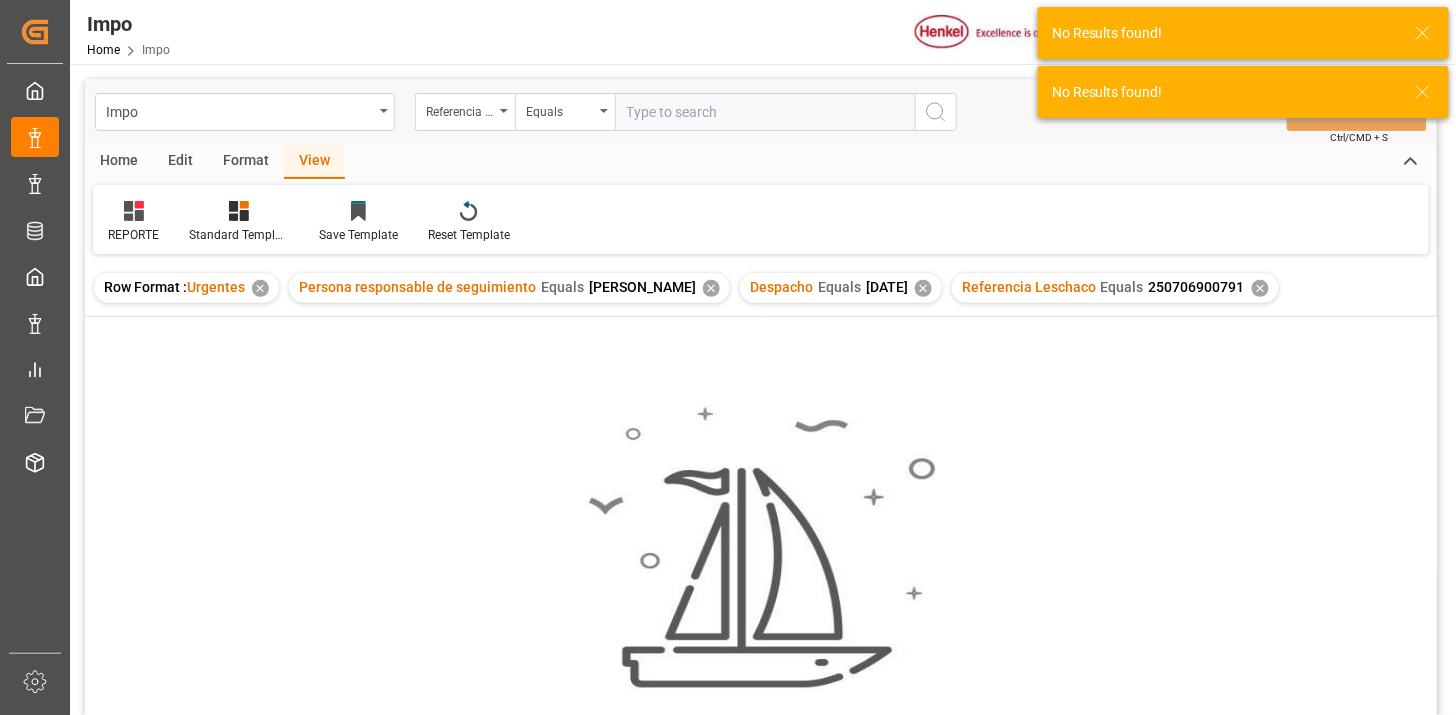 click on "✕" at bounding box center [923, 288] 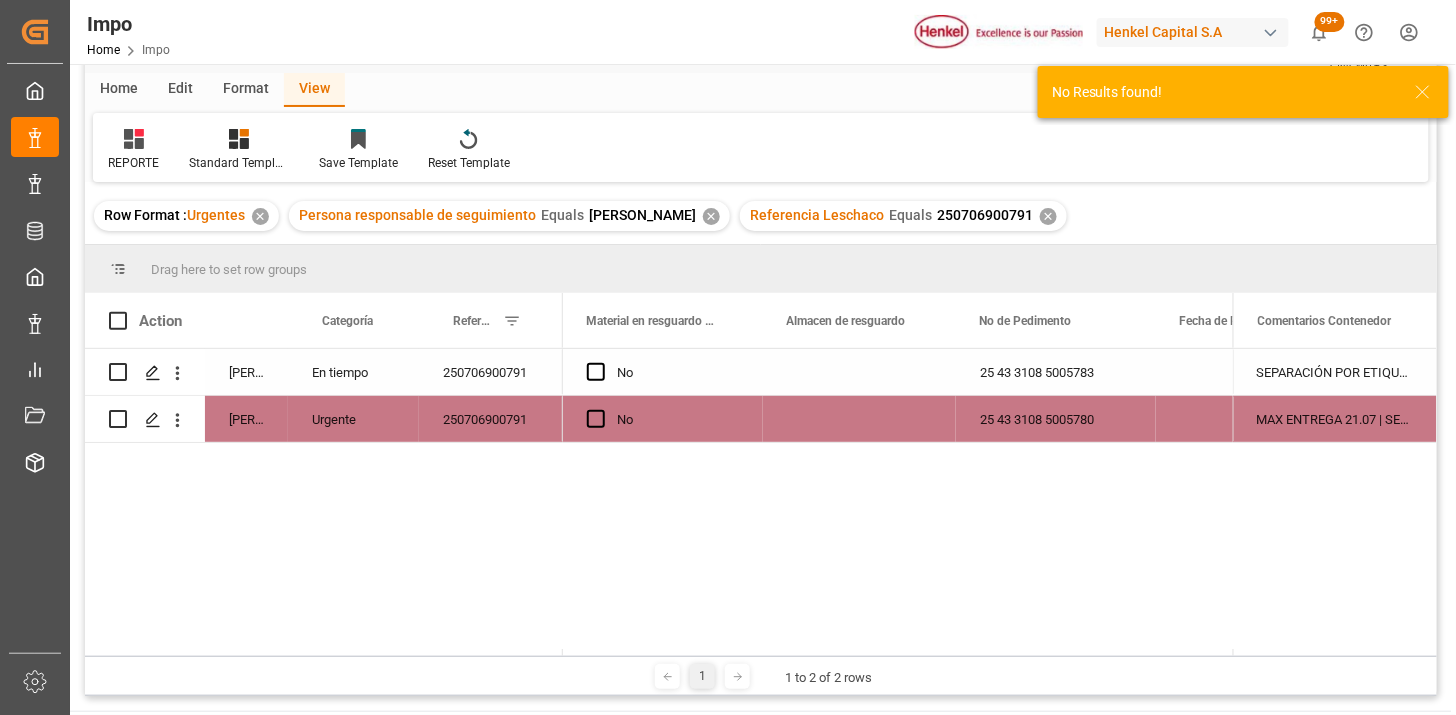 scroll, scrollTop: 111, scrollLeft: 0, axis: vertical 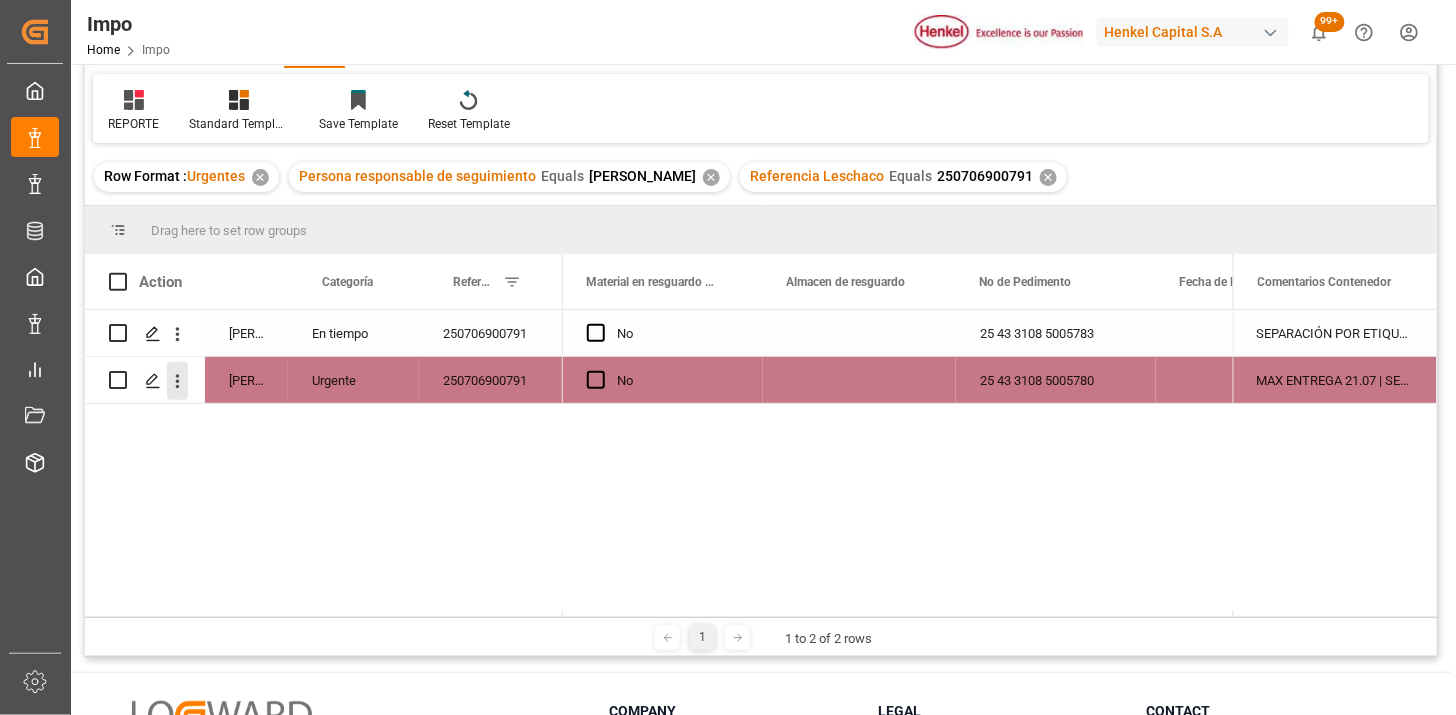 click 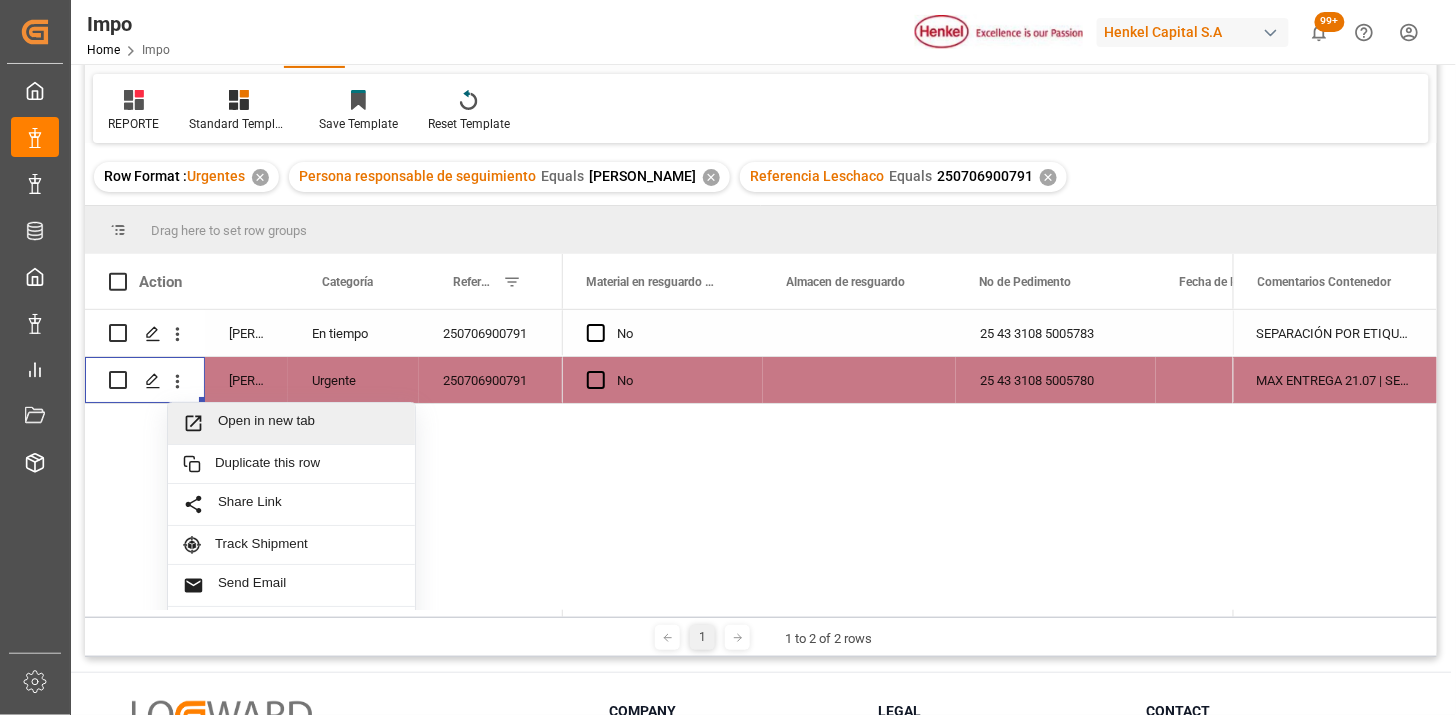 click on "Open in new tab" at bounding box center (309, 423) 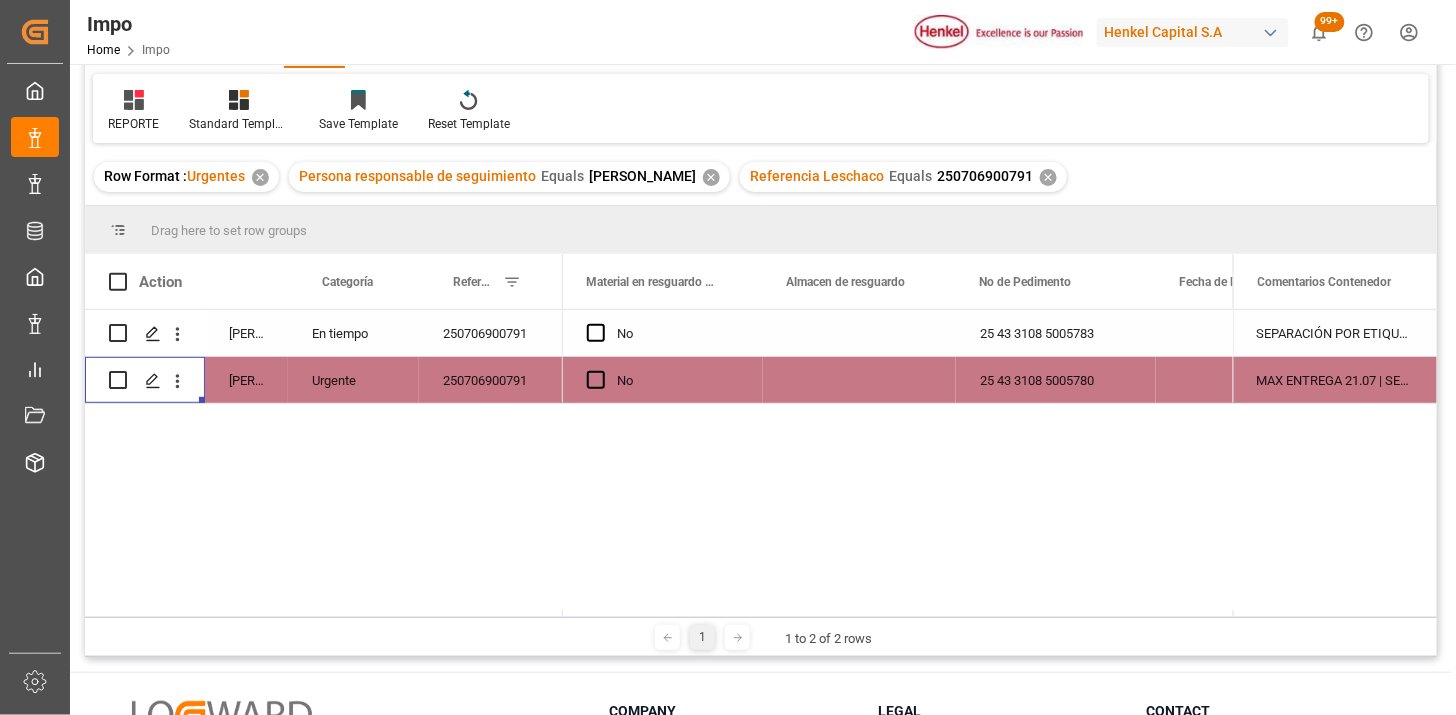 type 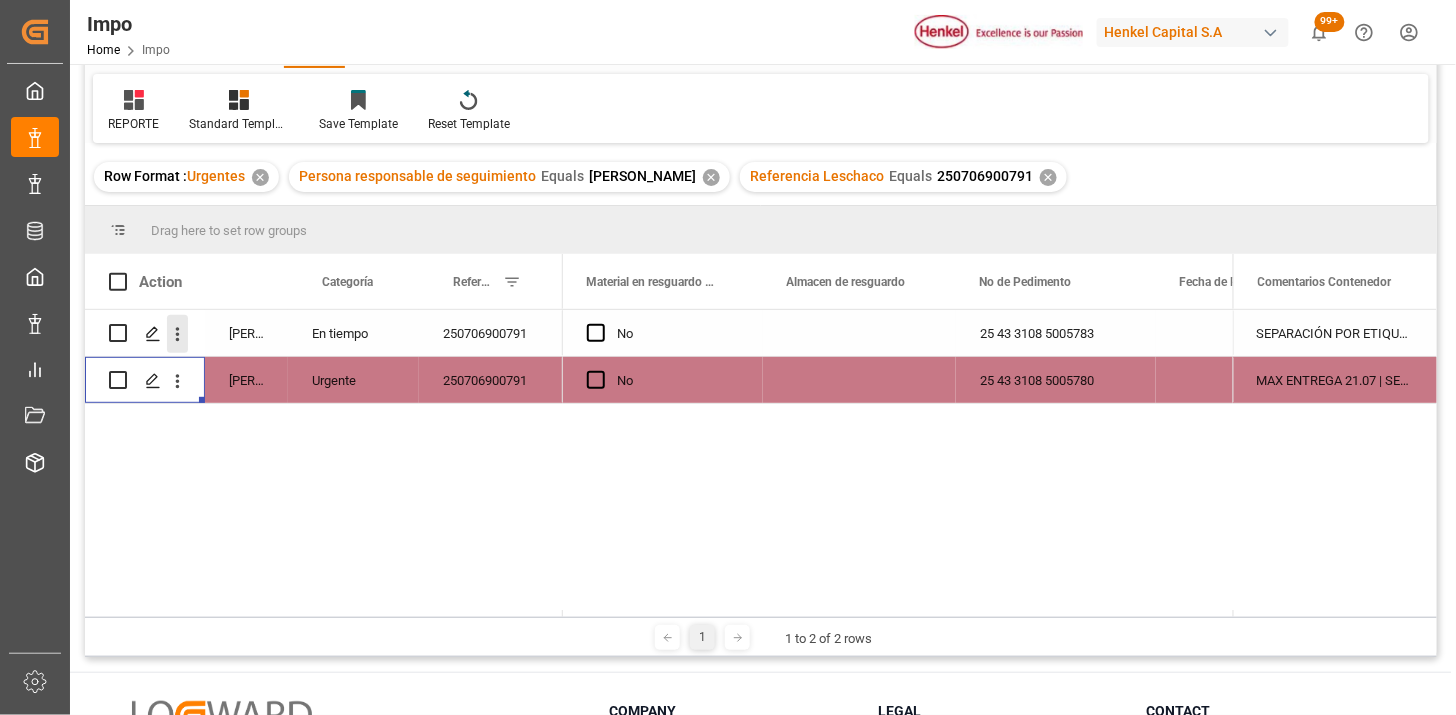 click 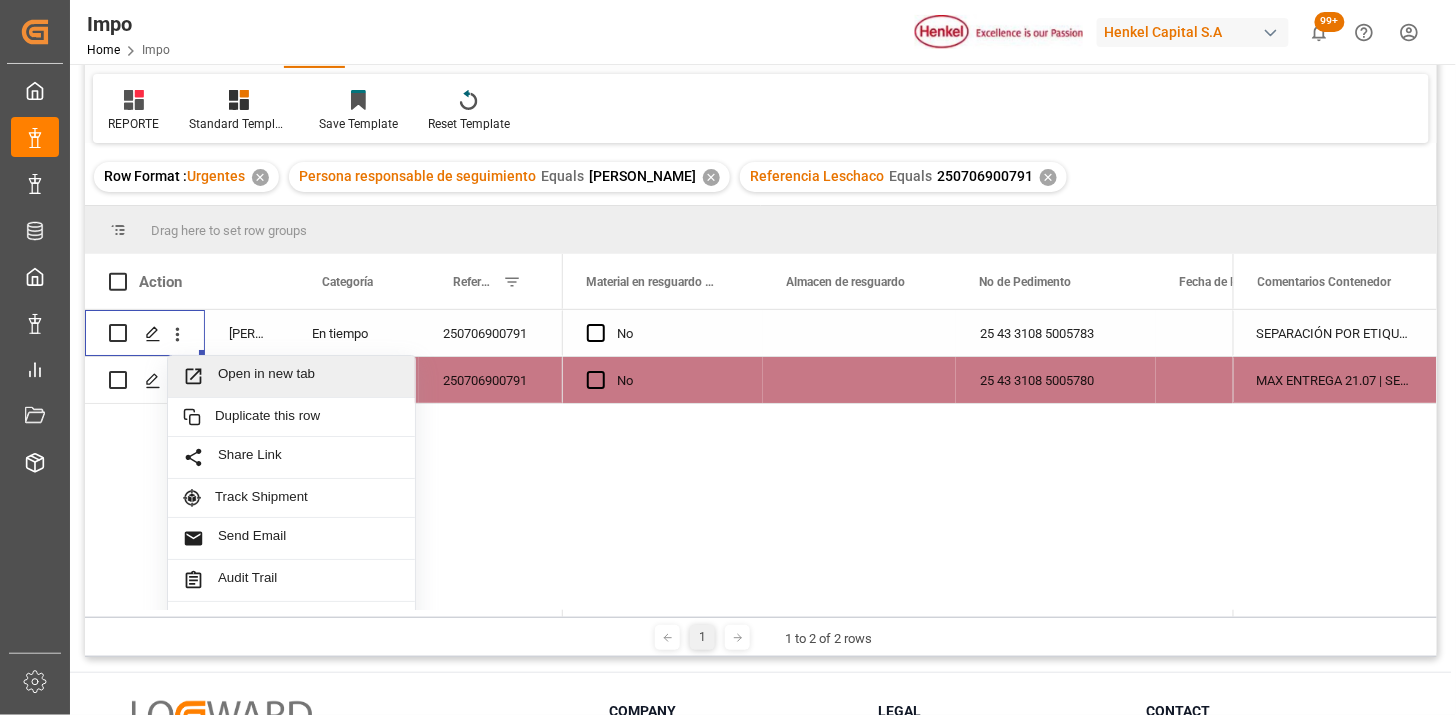 click on "Open in new tab" at bounding box center (309, 376) 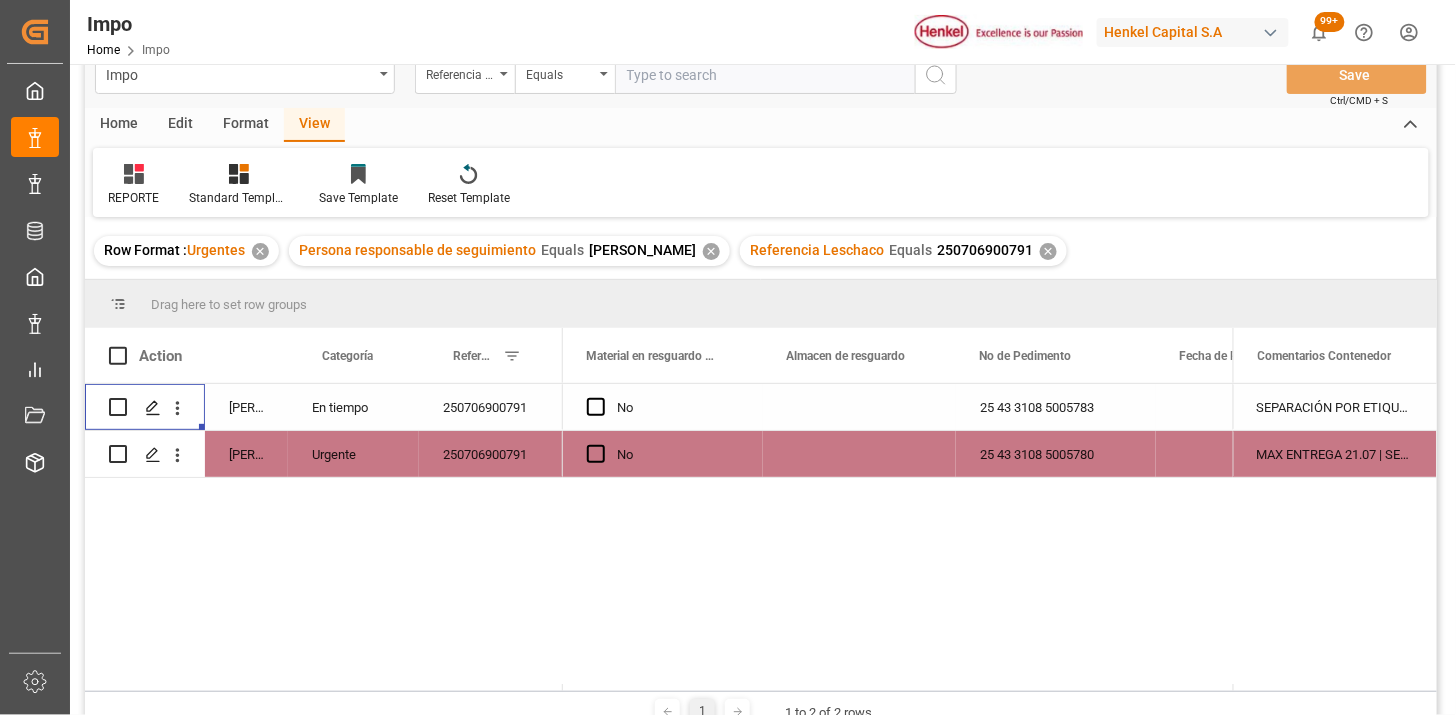scroll, scrollTop: 0, scrollLeft: 0, axis: both 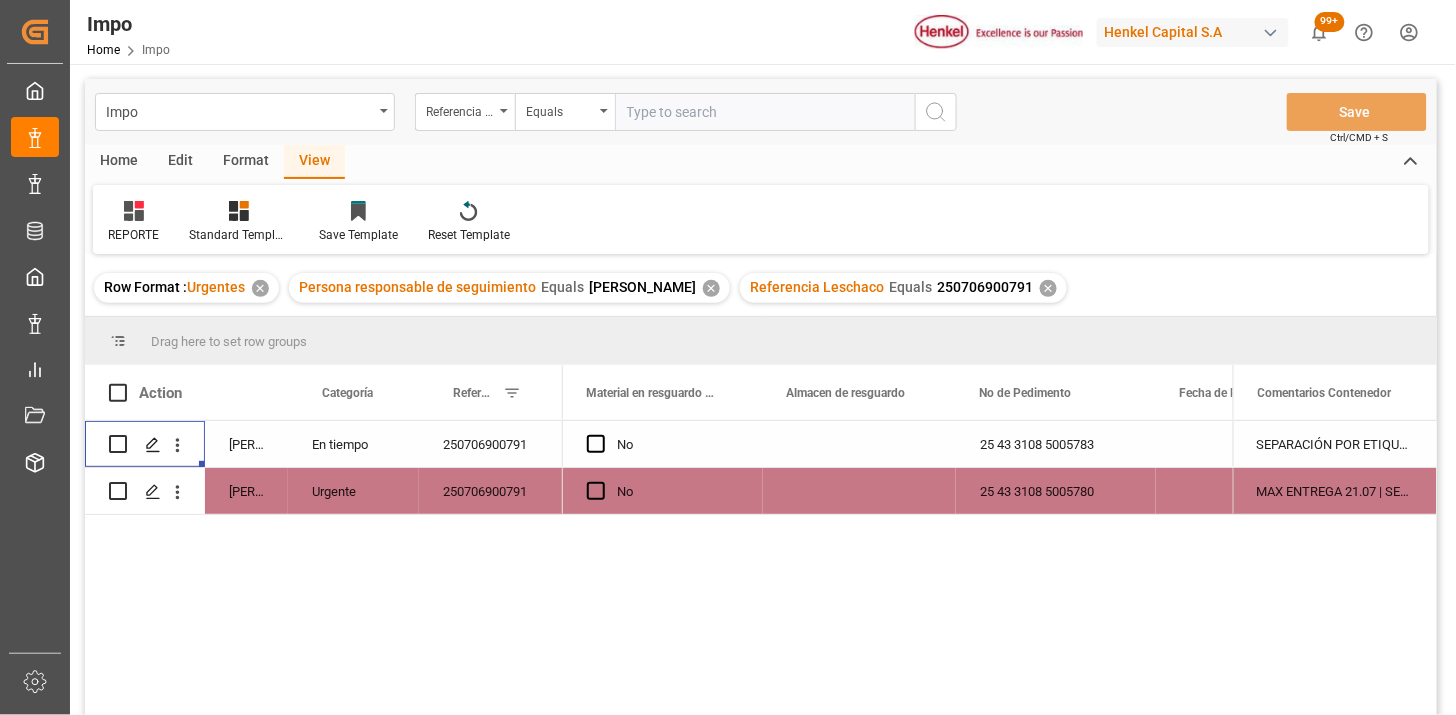click at bounding box center [765, 112] 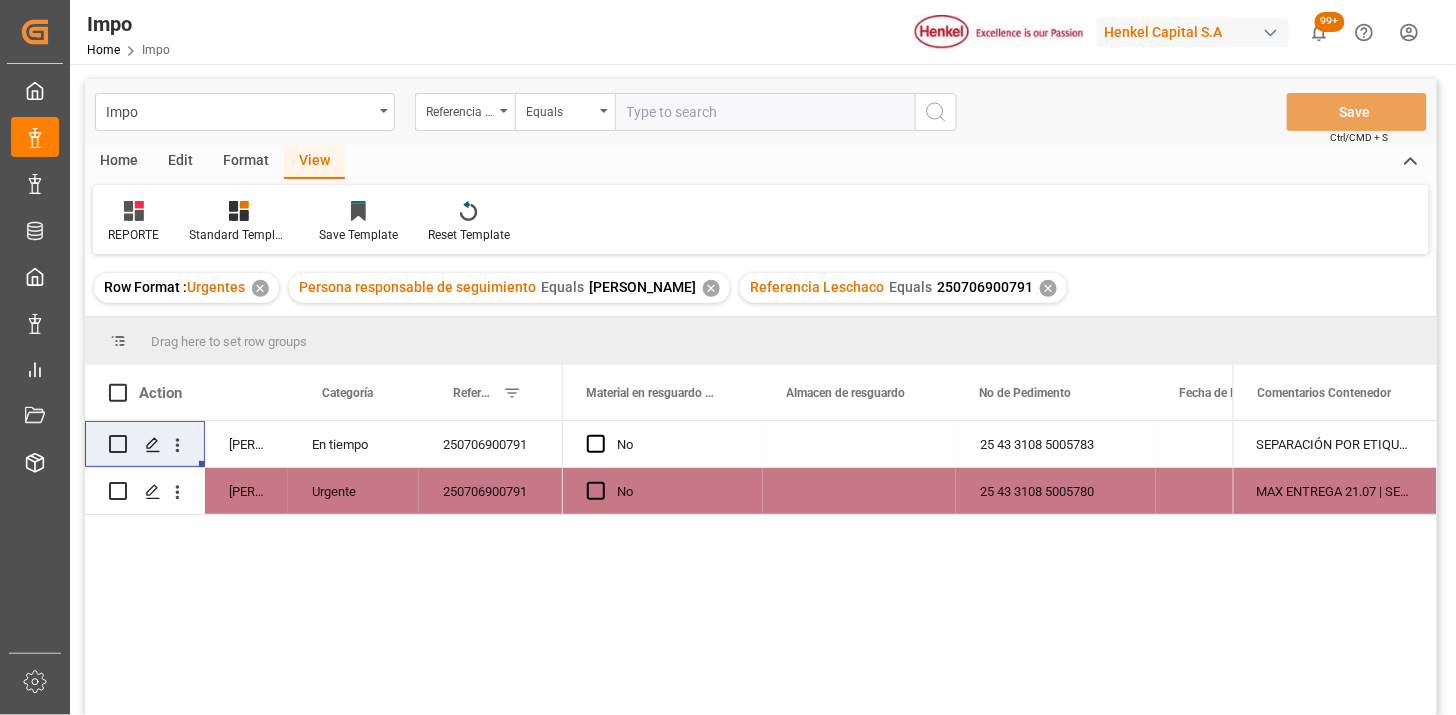 paste on "250715080109" 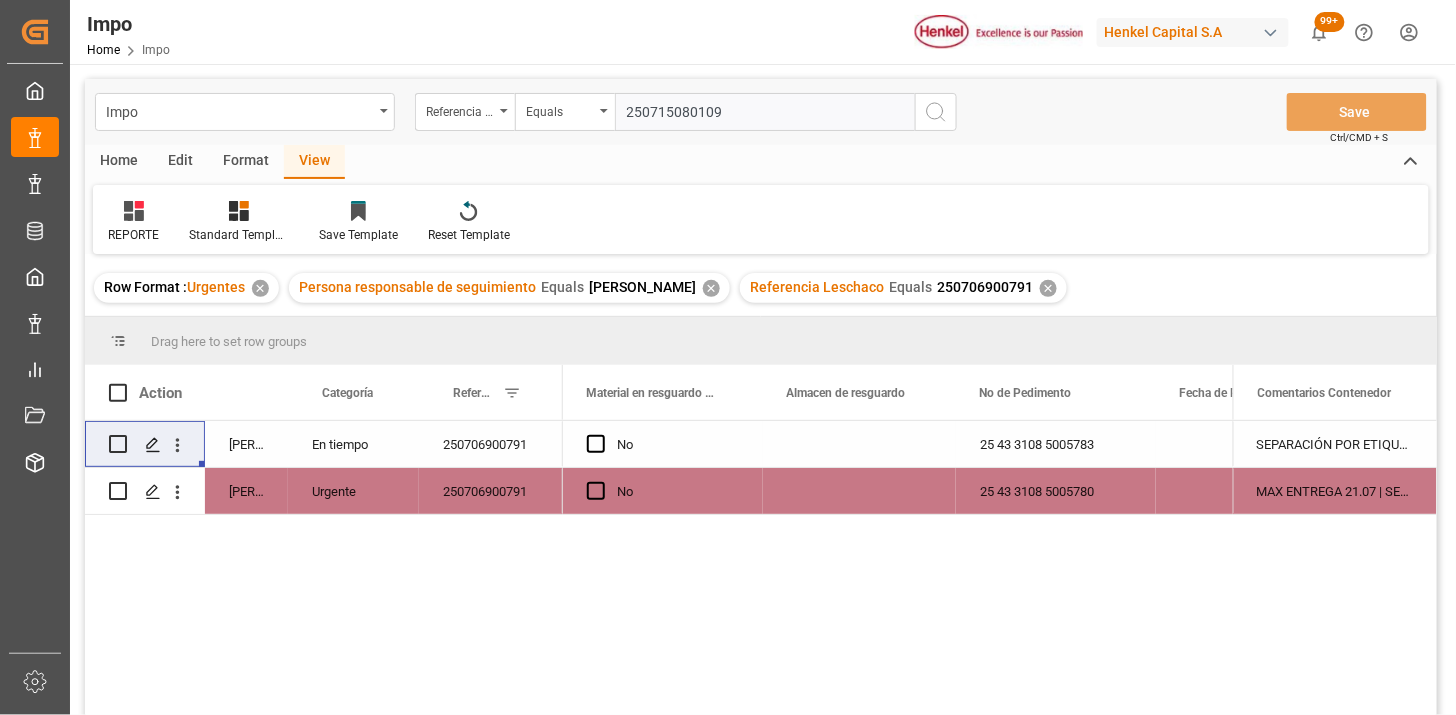type on "250715080109" 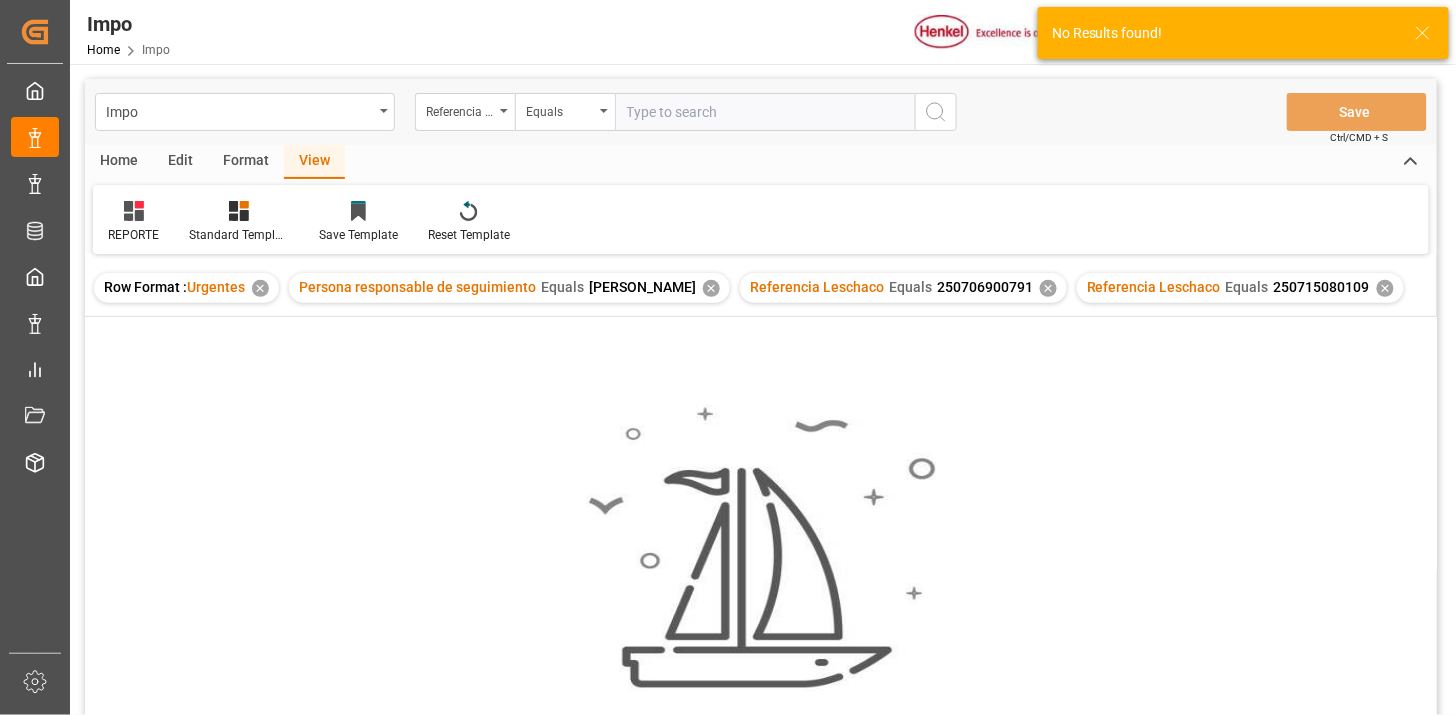 click on "✕" at bounding box center [1048, 288] 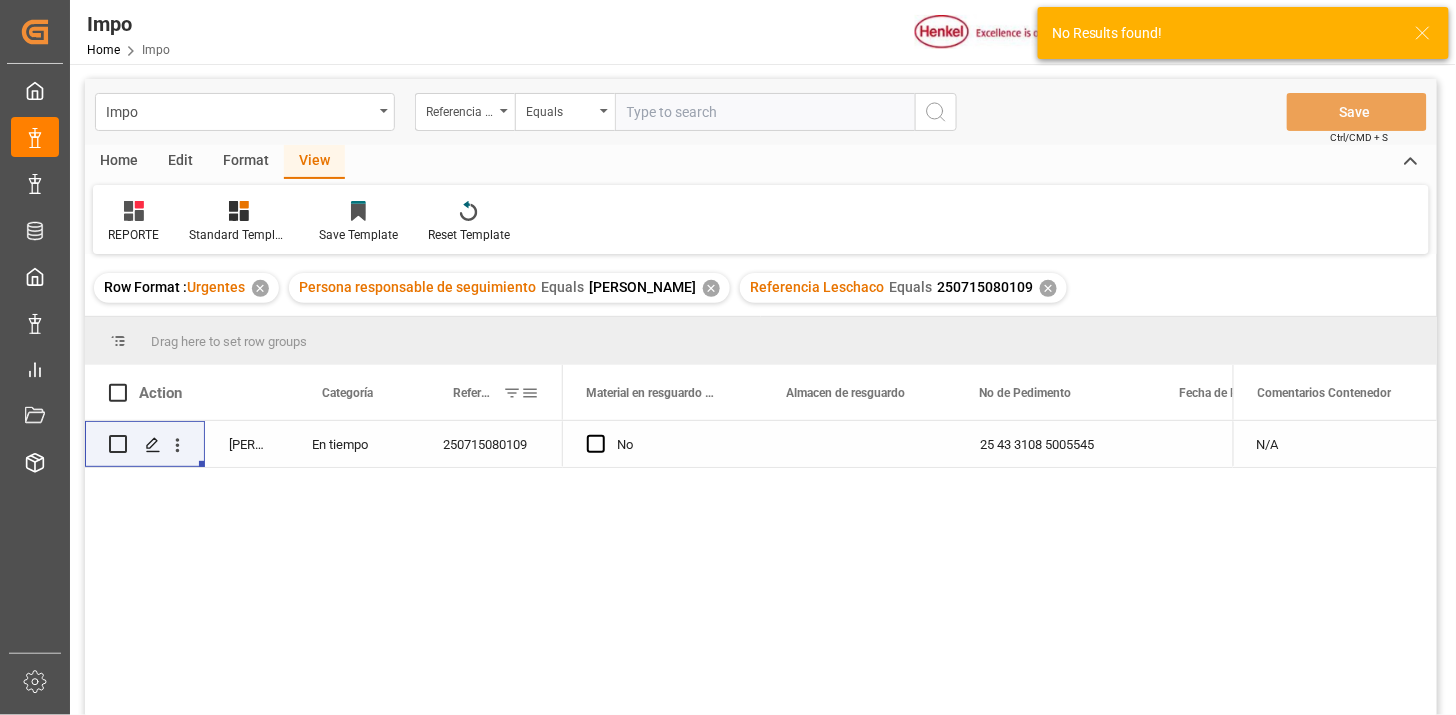 scroll, scrollTop: 111, scrollLeft: 0, axis: vertical 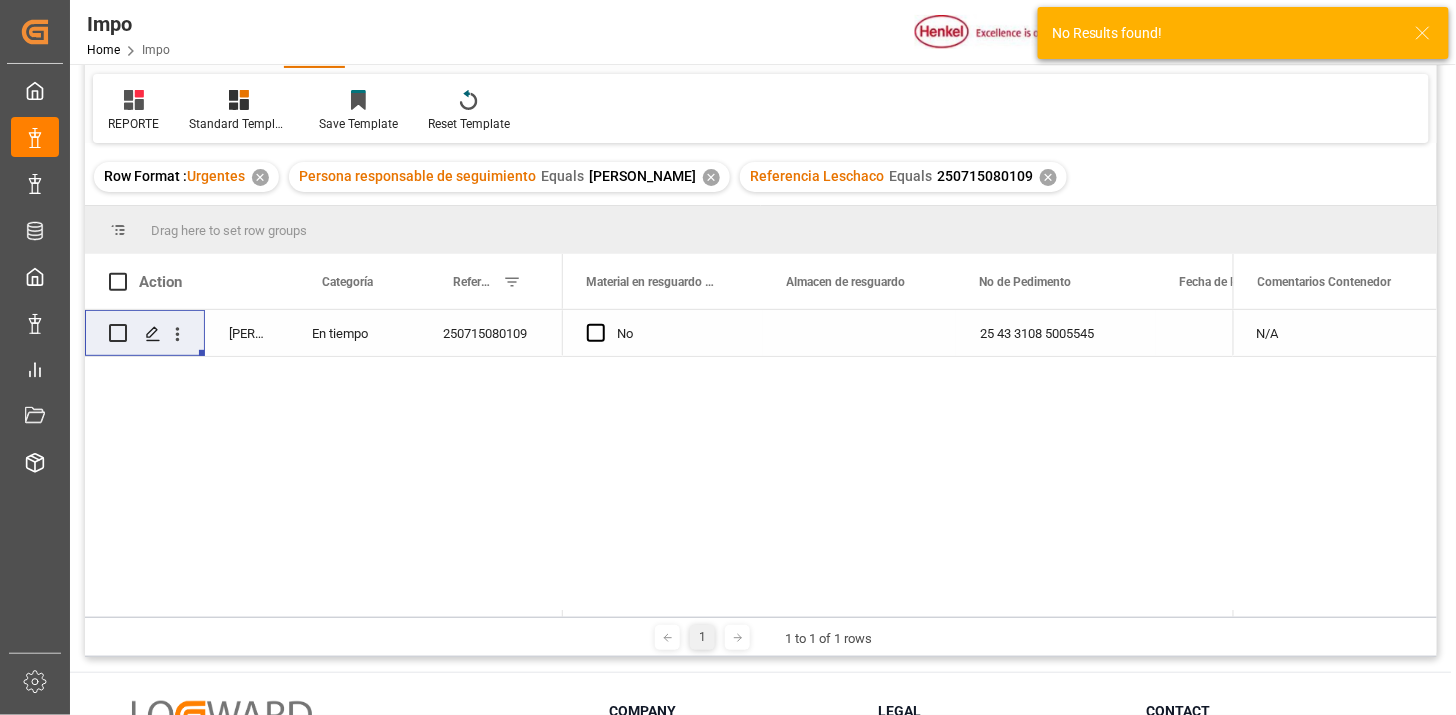 click on "250715080109" at bounding box center (491, 333) 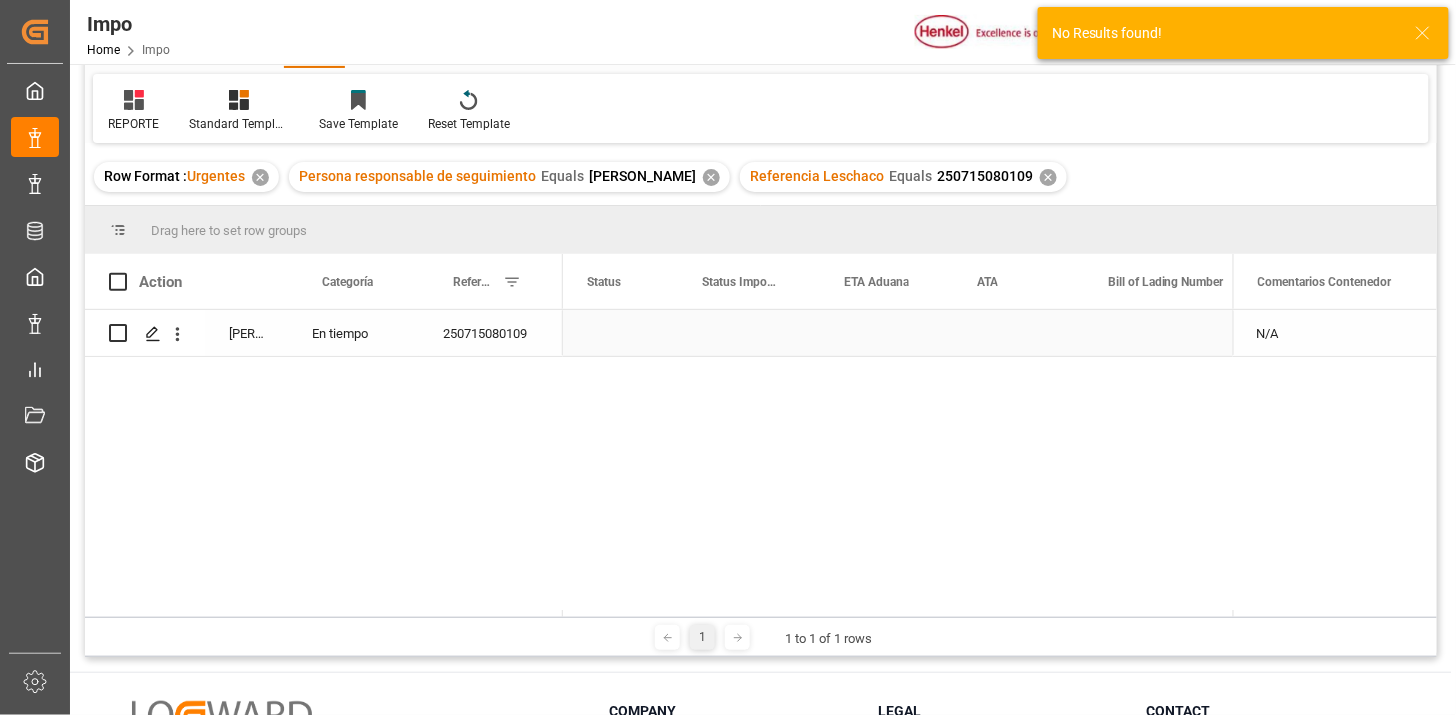 scroll, scrollTop: 0, scrollLeft: 0, axis: both 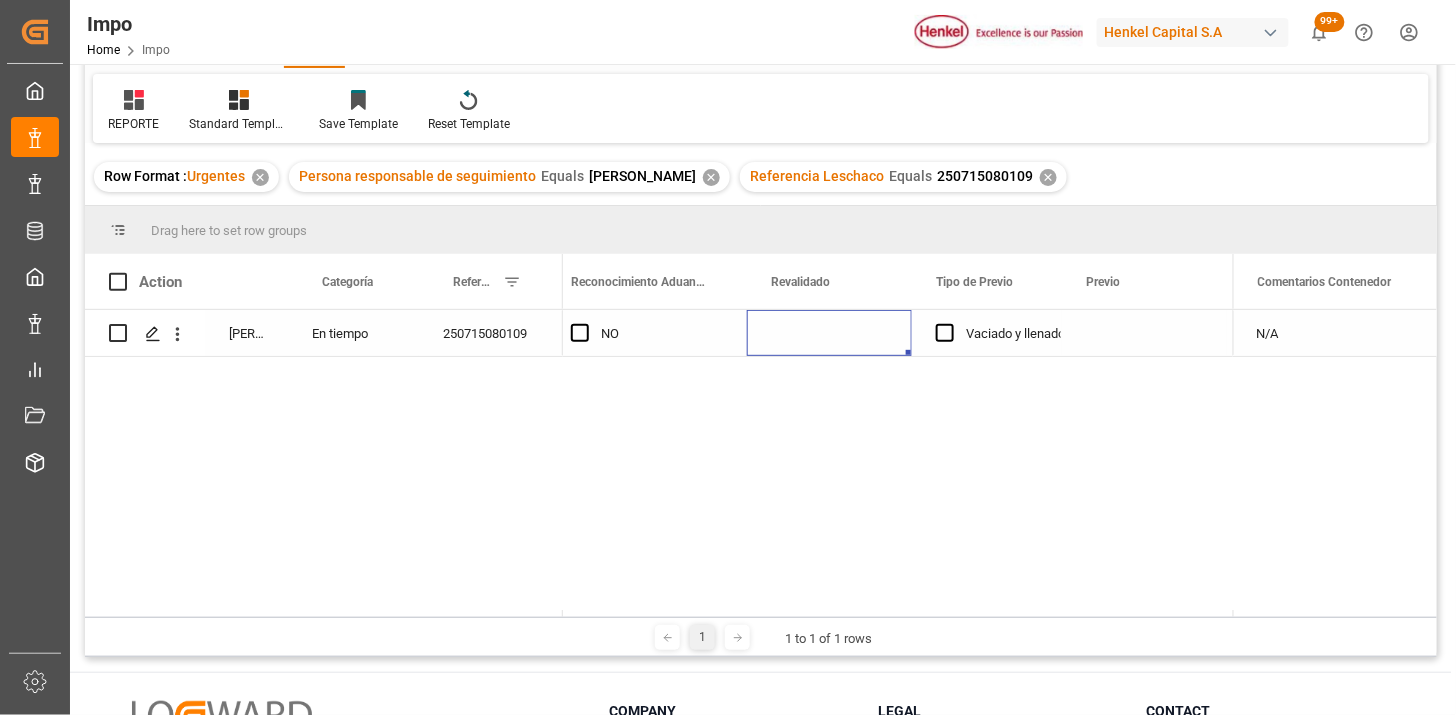 click at bounding box center (829, 333) 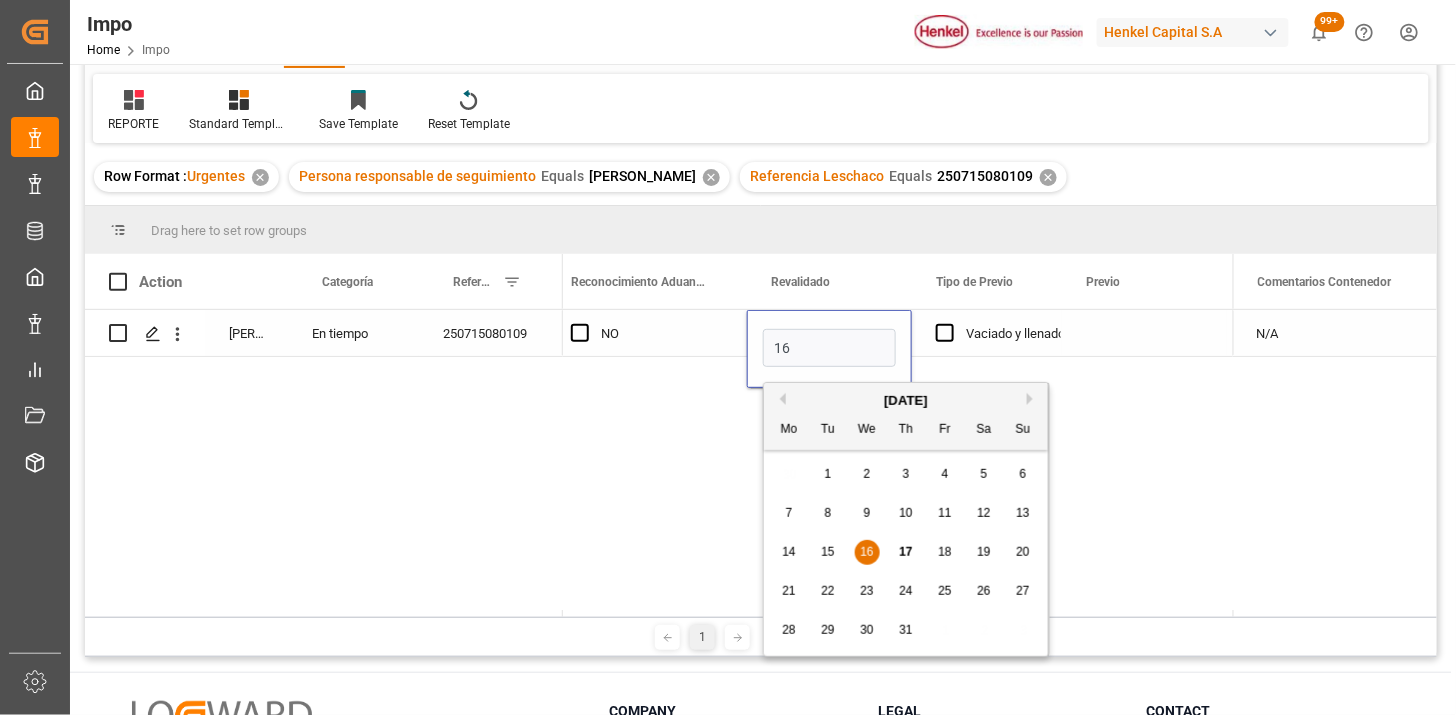 type on "[DATE]" 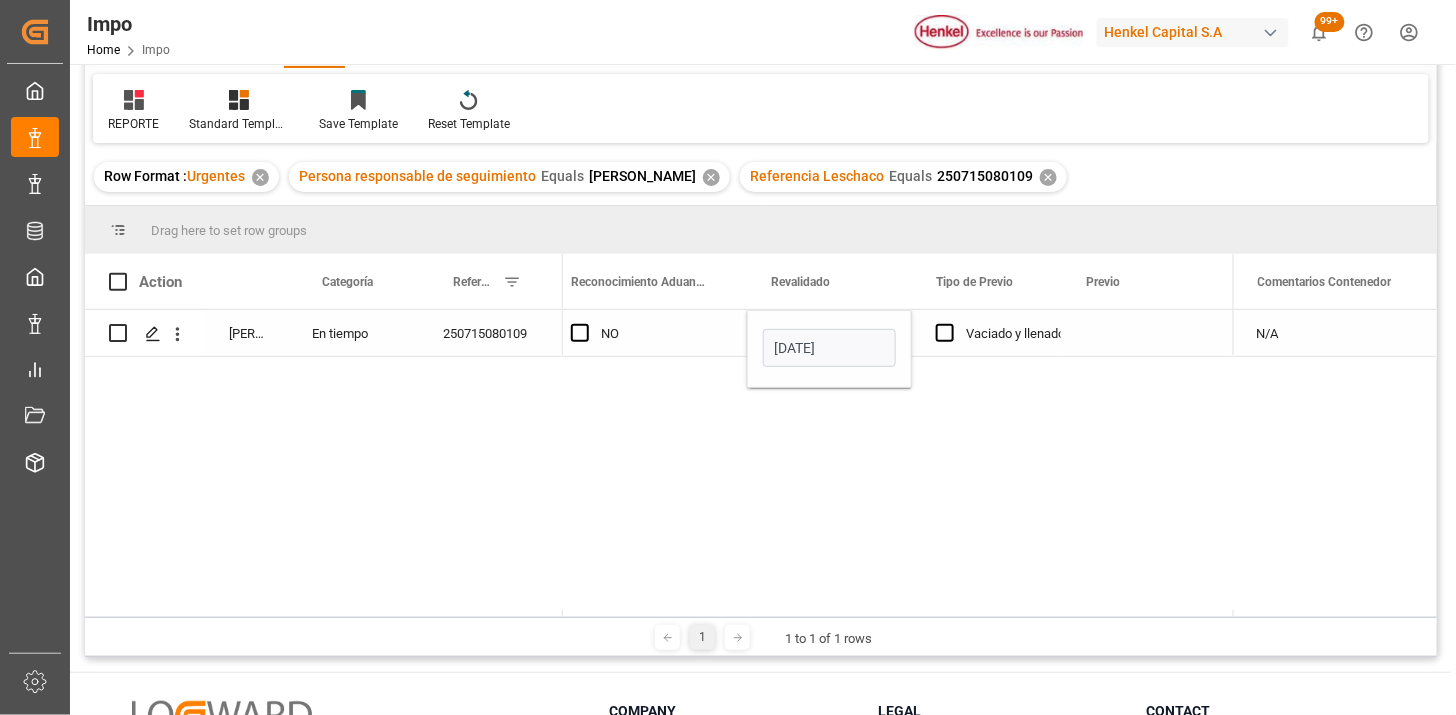 click at bounding box center (1144, 333) 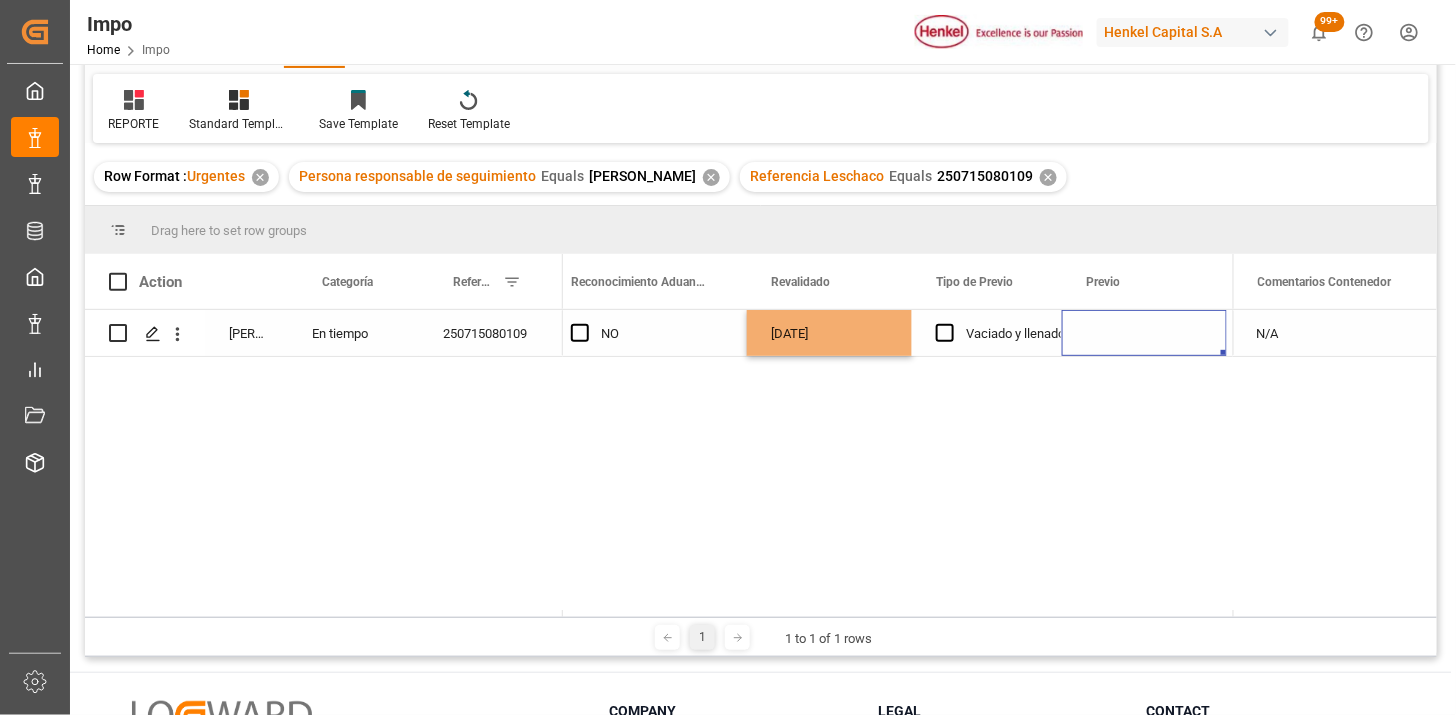 click at bounding box center (1144, 333) 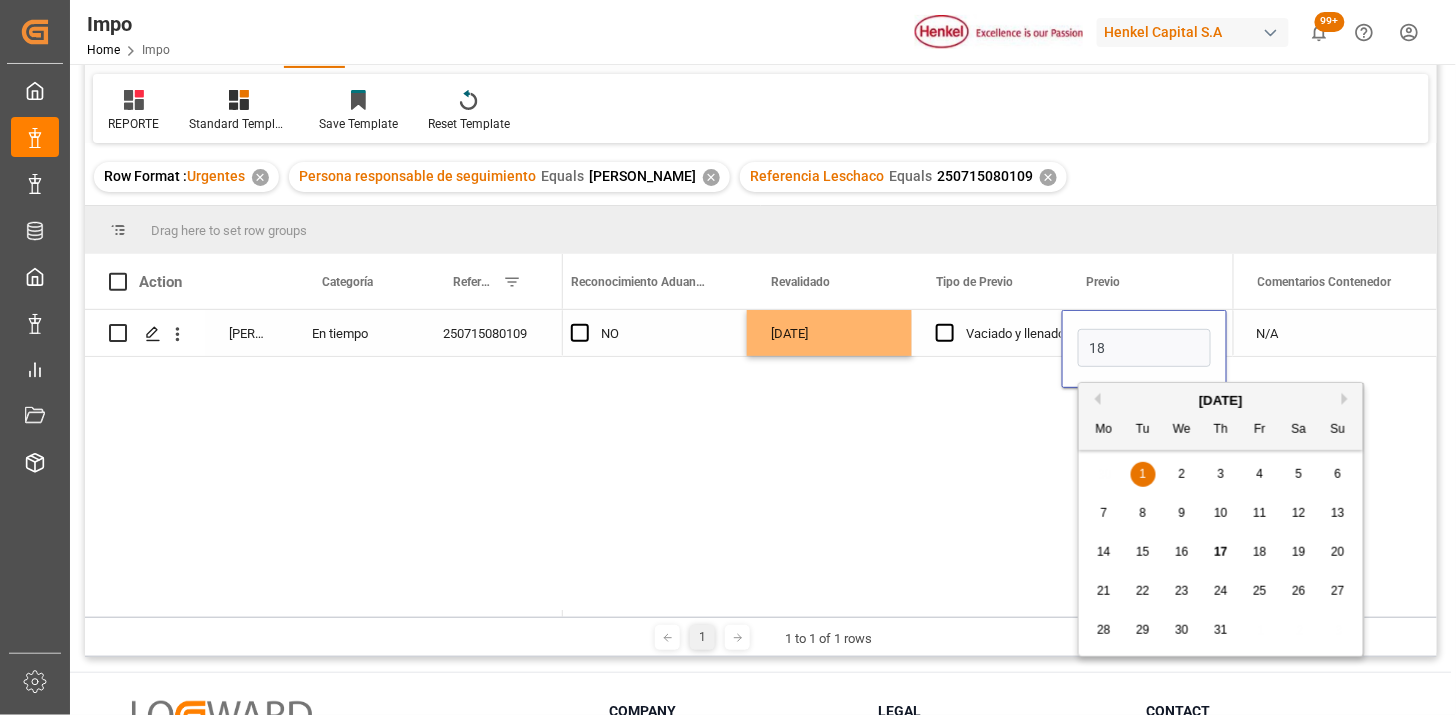 type on "18-07-2025" 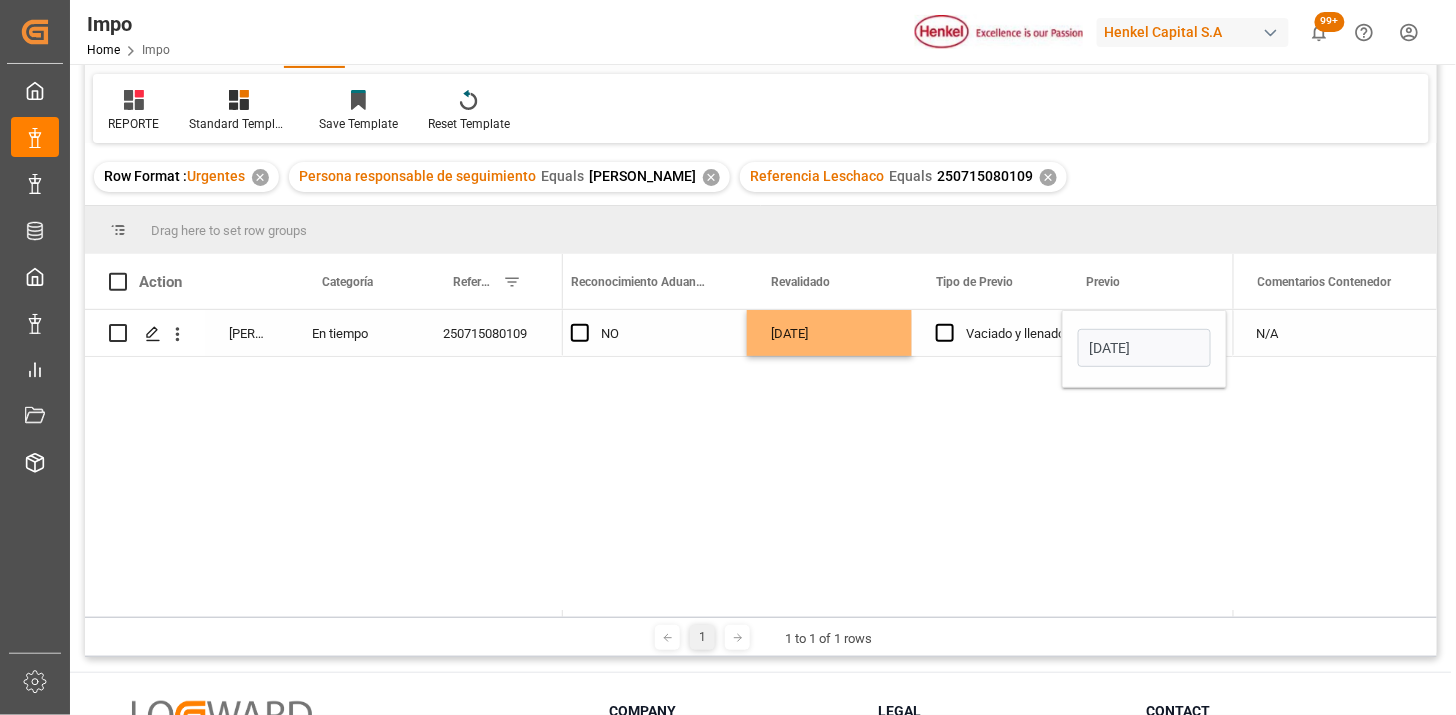 click on "Vaciado y llenado" at bounding box center (1015, 334) 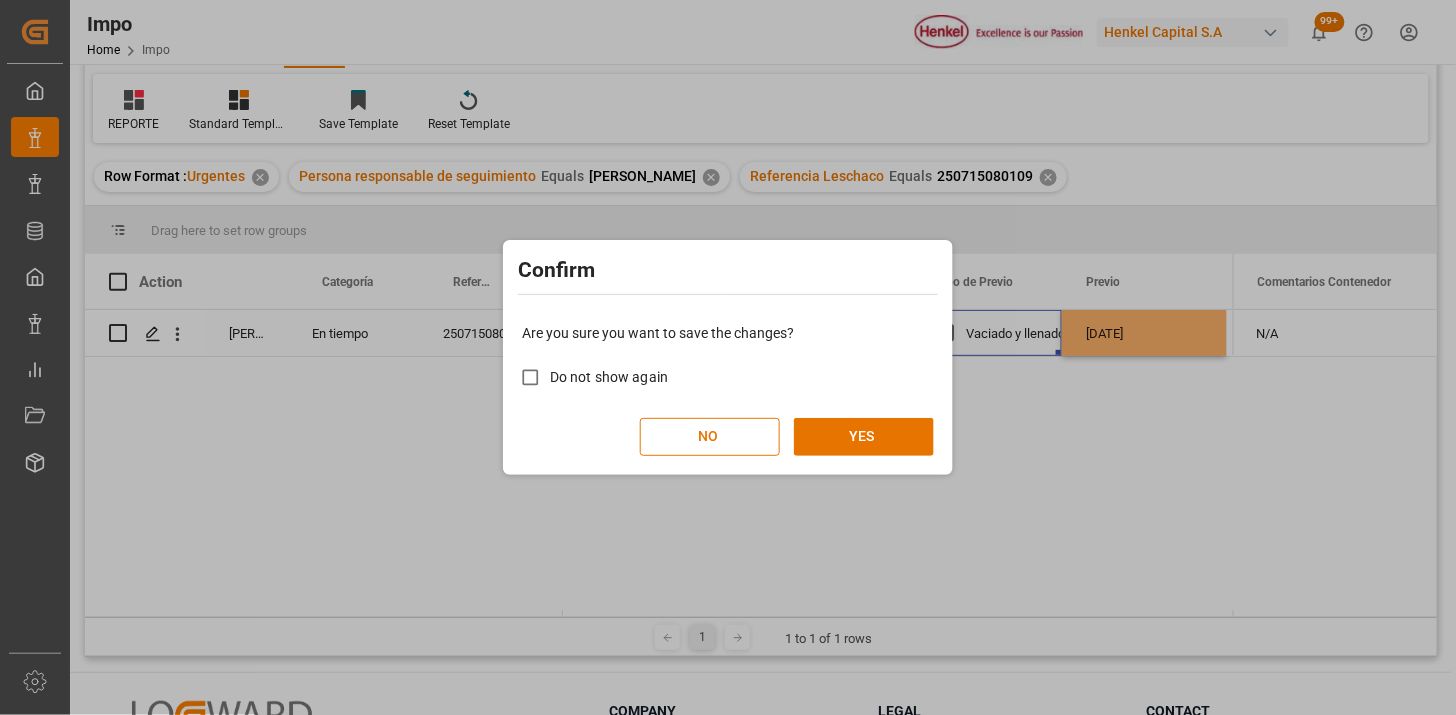 click on "Do not show again" at bounding box center [609, 377] 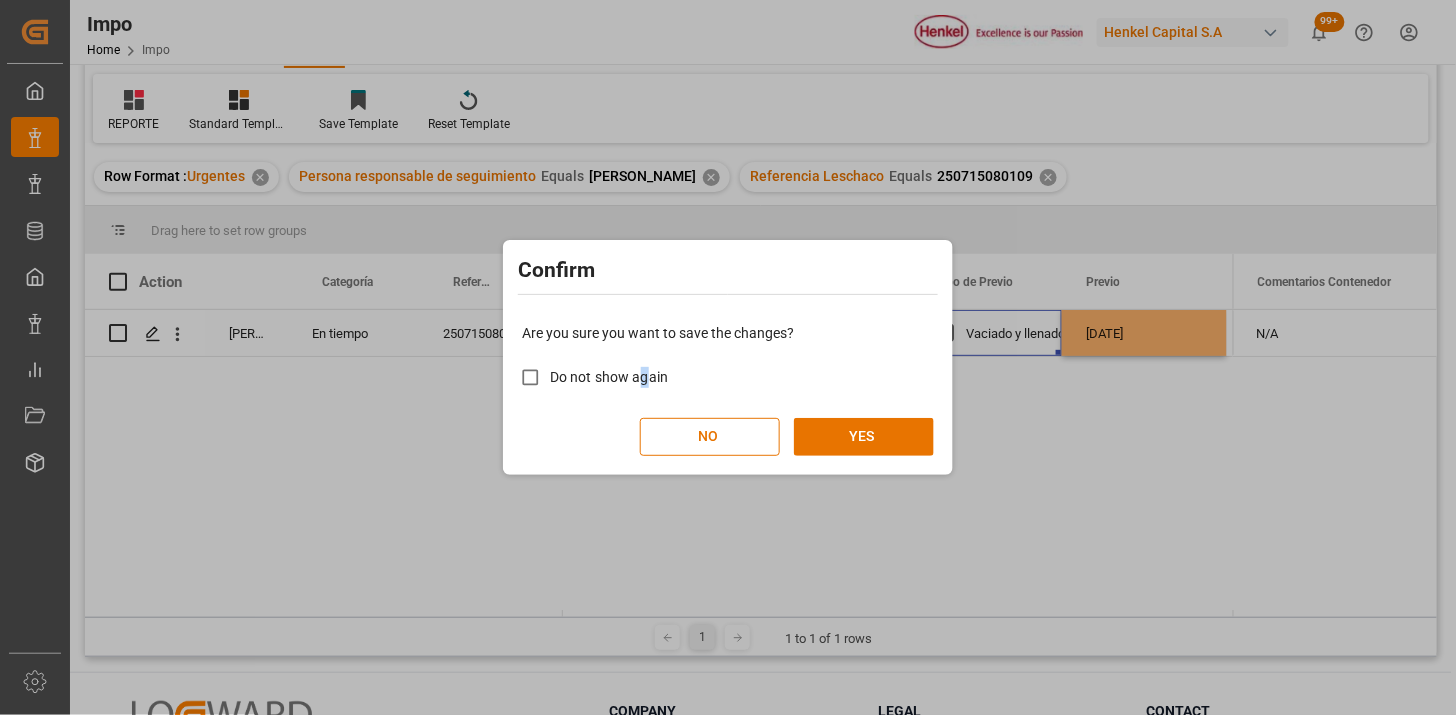 drag, startPoint x: 645, startPoint y: 372, endPoint x: 637, endPoint y: 382, distance: 12.806249 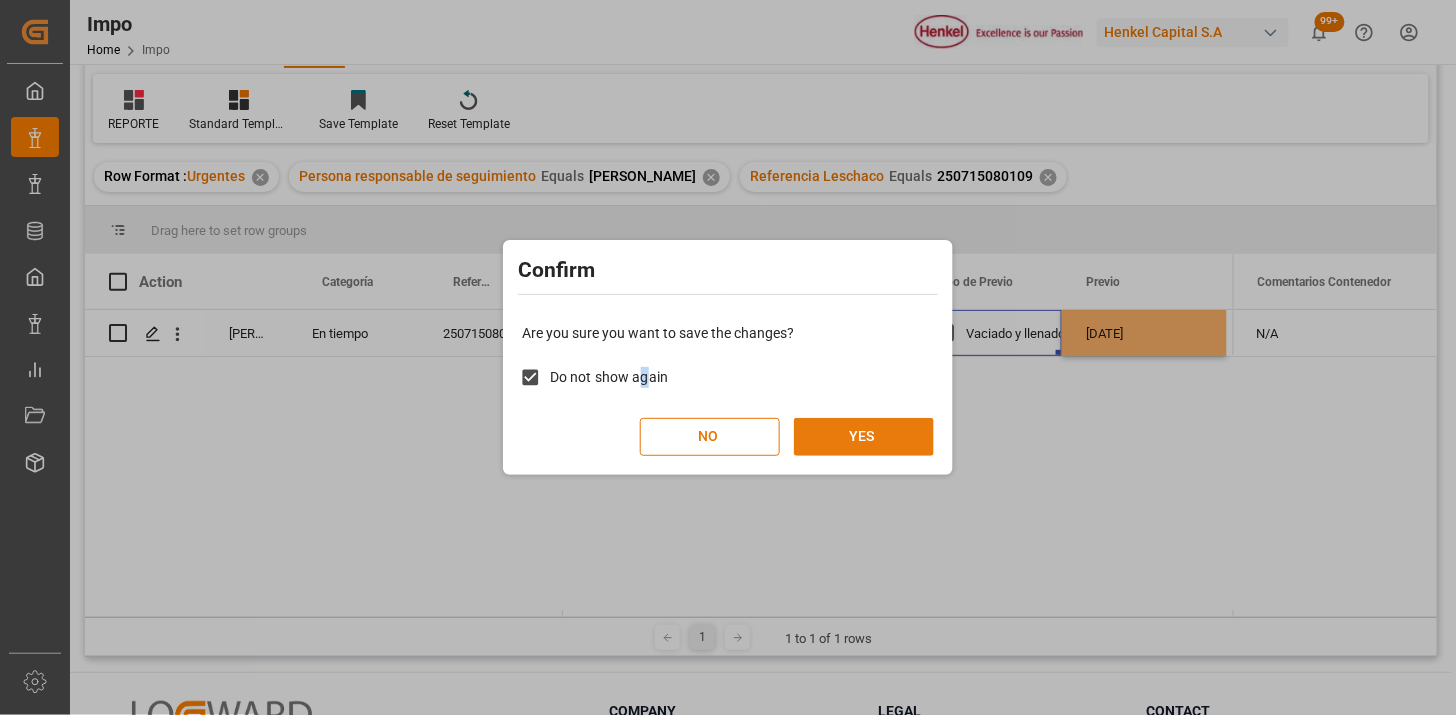 click on "YES" at bounding box center (864, 437) 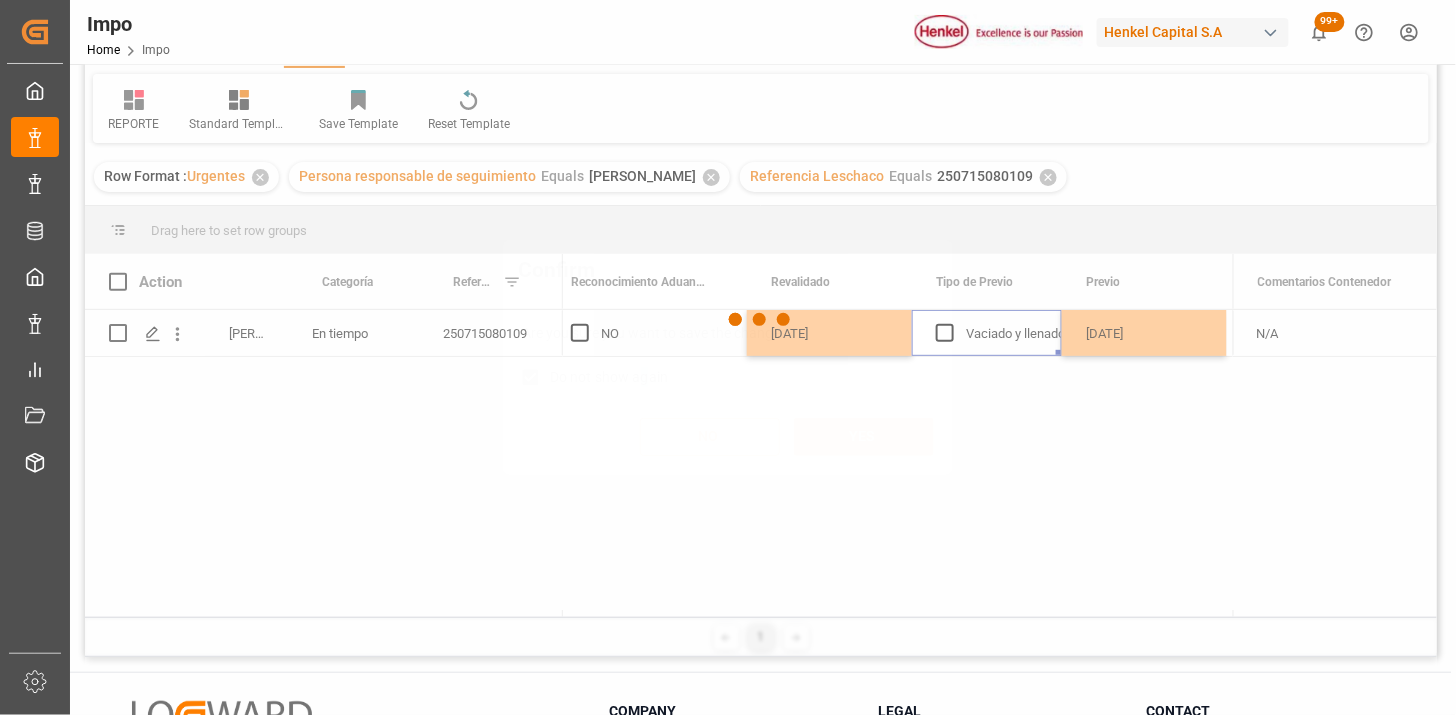 type 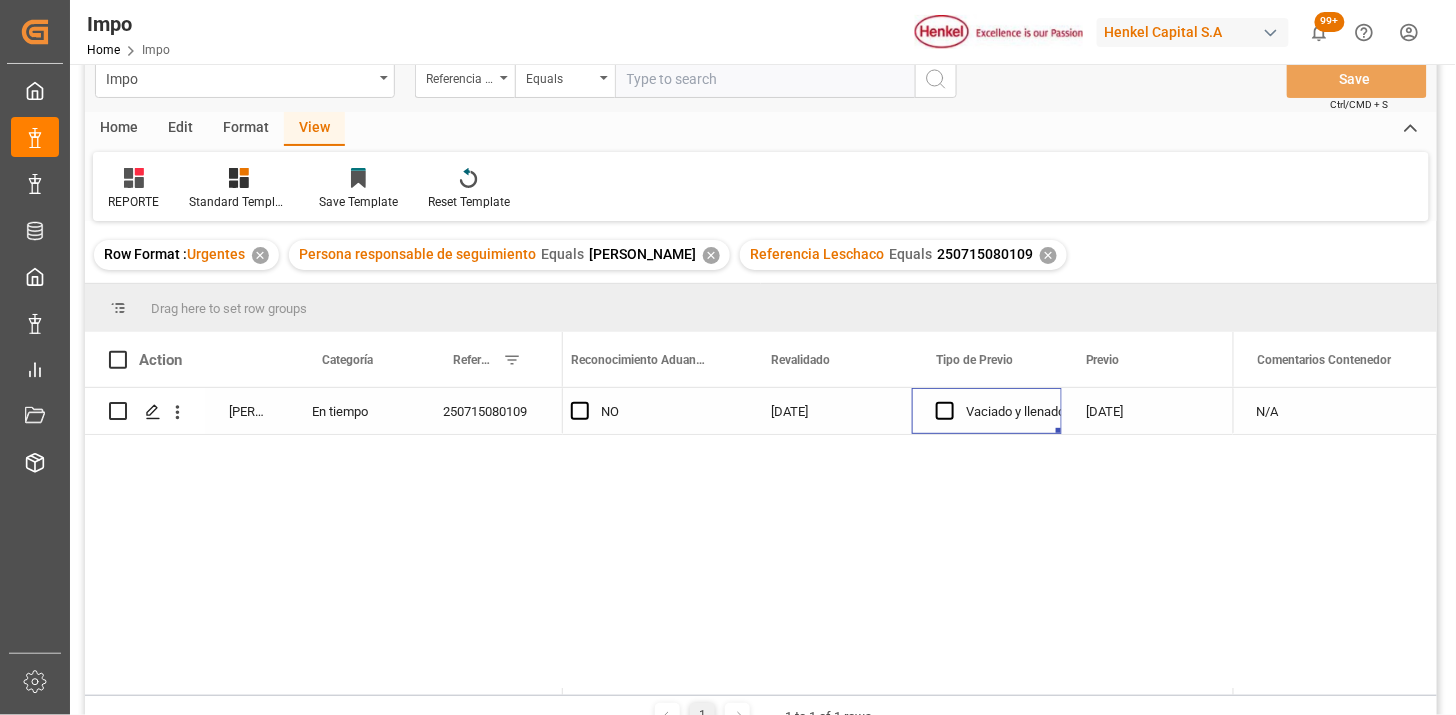 scroll, scrollTop: 0, scrollLeft: 0, axis: both 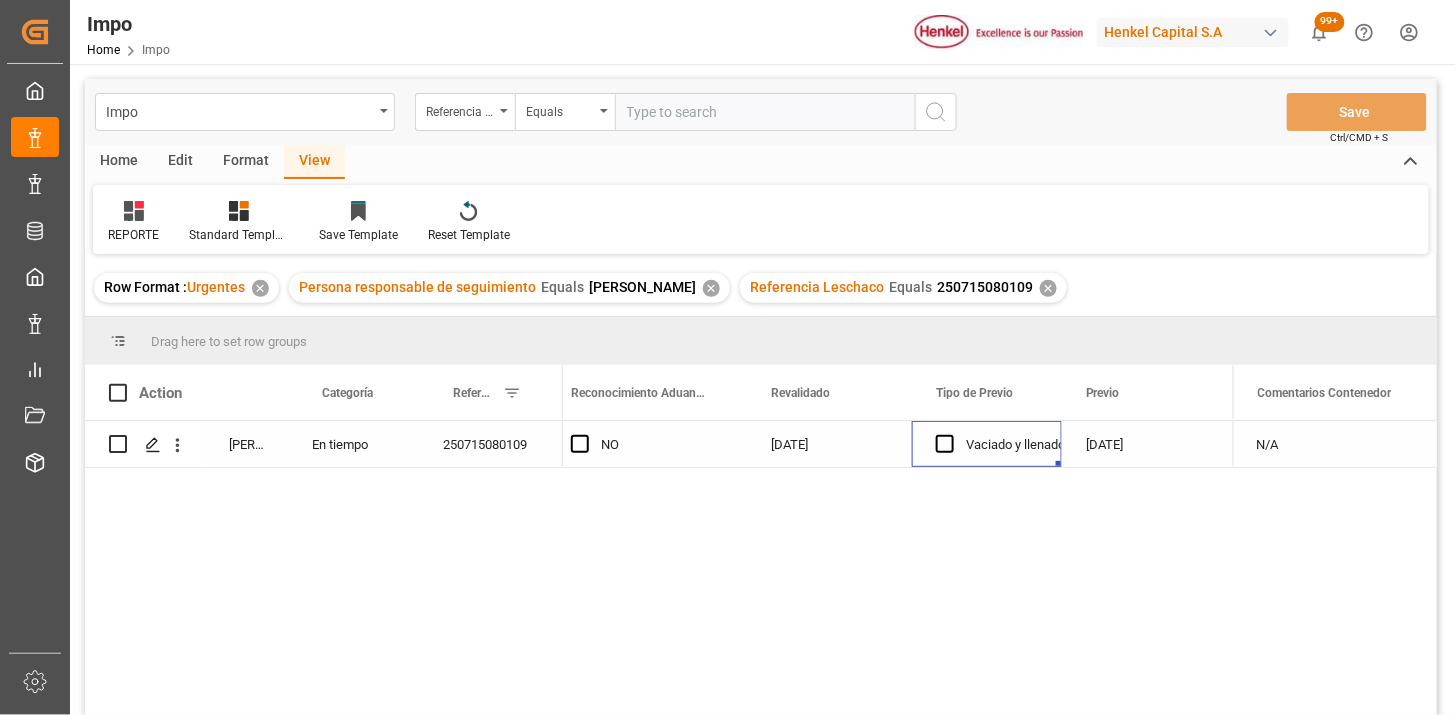drag, startPoint x: 686, startPoint y: 118, endPoint x: 697, endPoint y: 116, distance: 11.18034 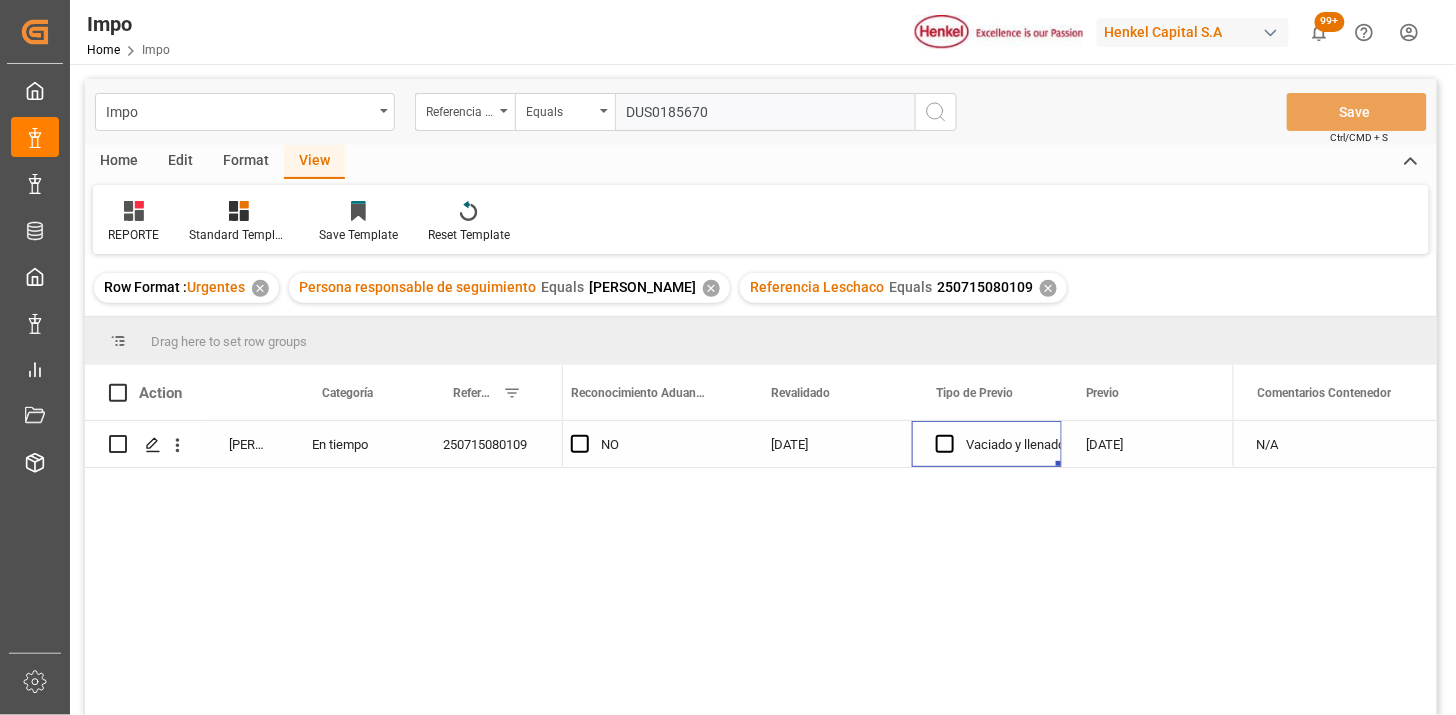 type on "DUS0185670" 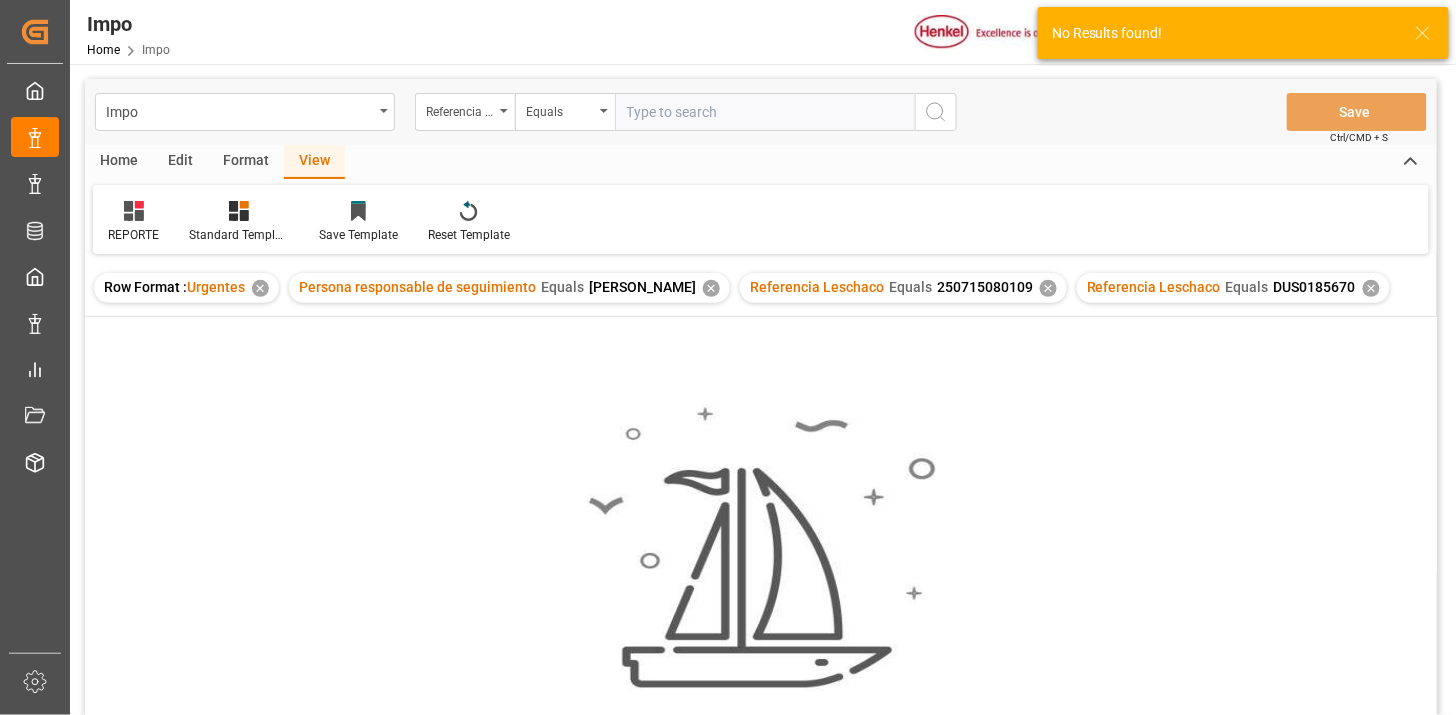 click on "✕" at bounding box center (1048, 288) 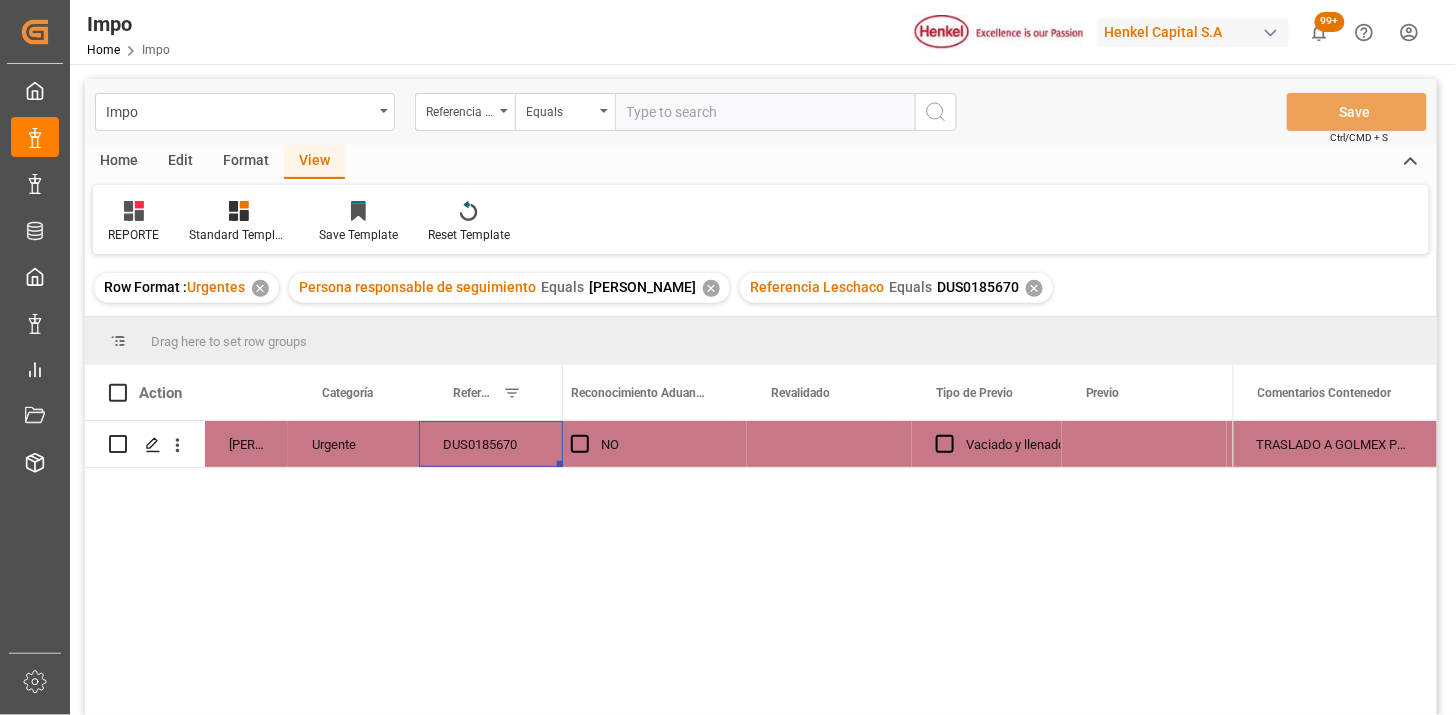 click on "DUS0185670" at bounding box center [491, 444] 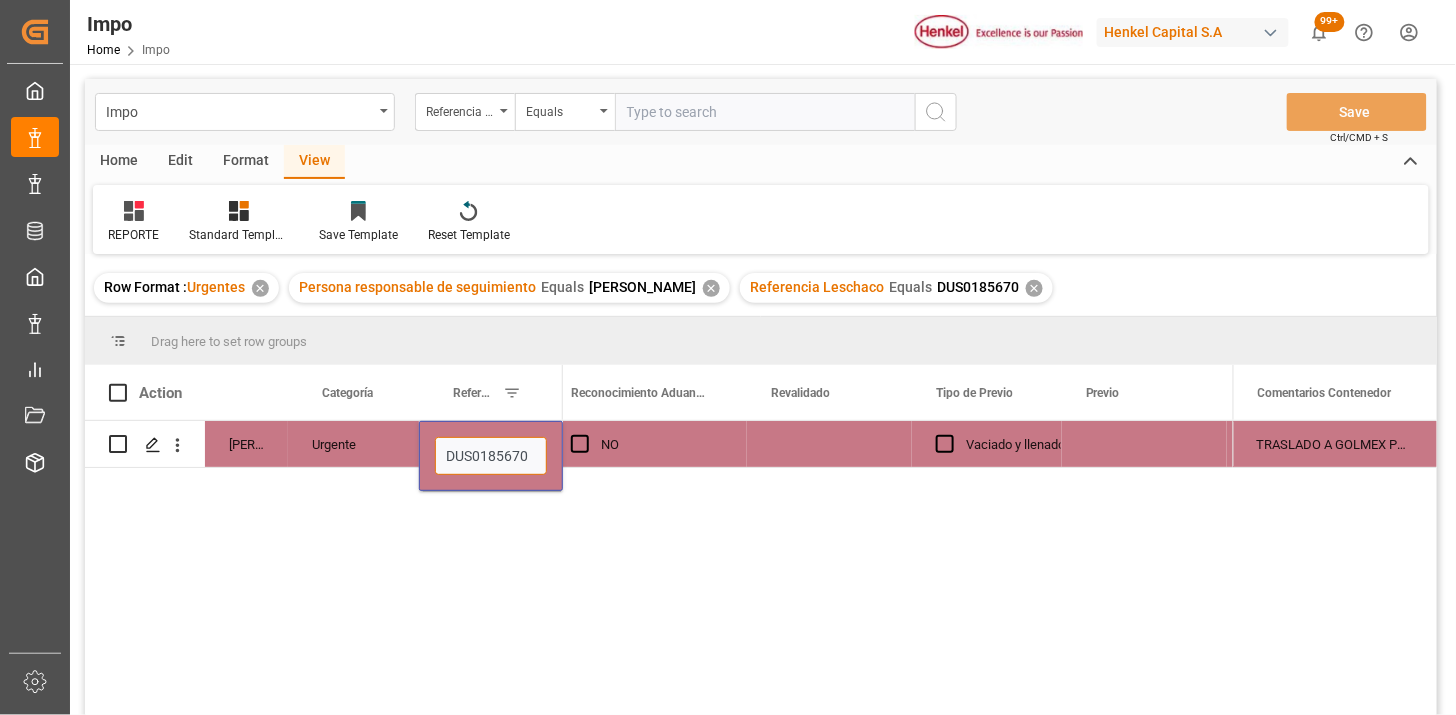click on "DUS0185670" at bounding box center [491, 456] 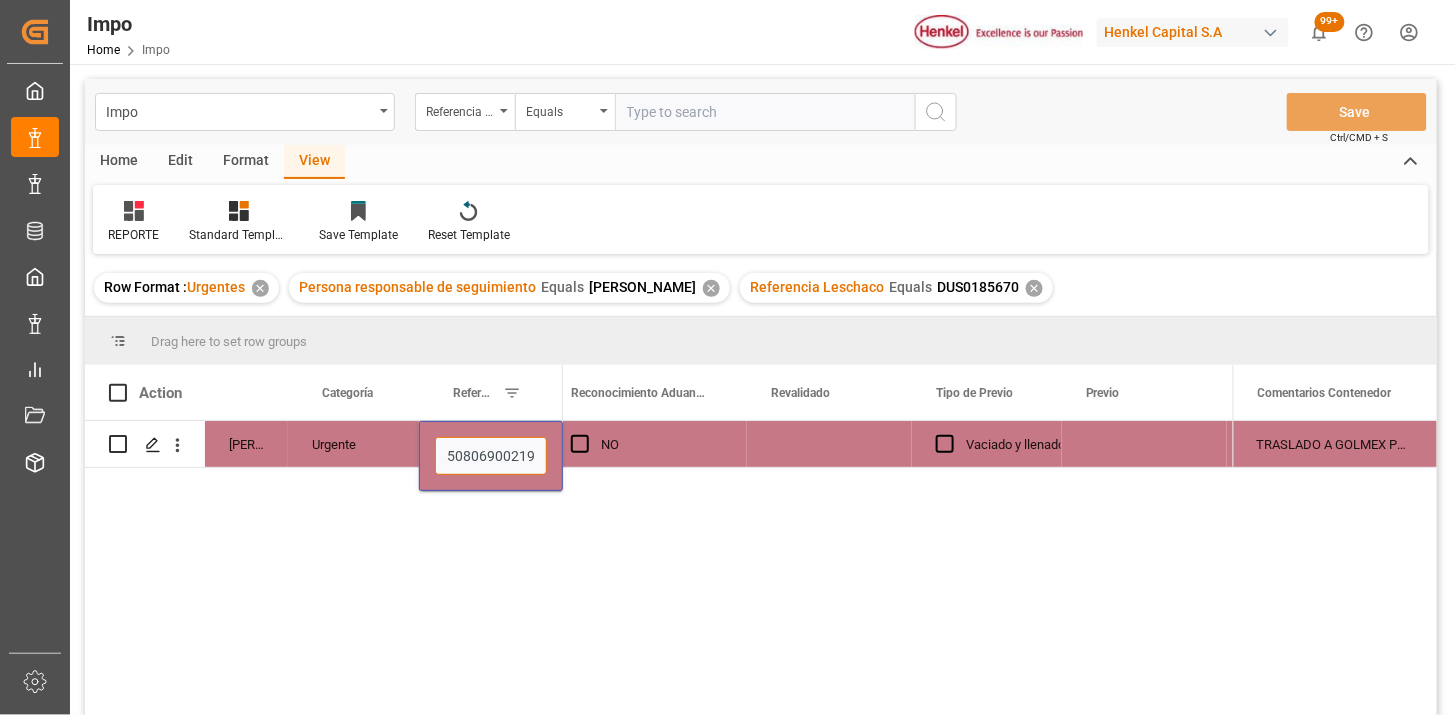 type on "250806900219" 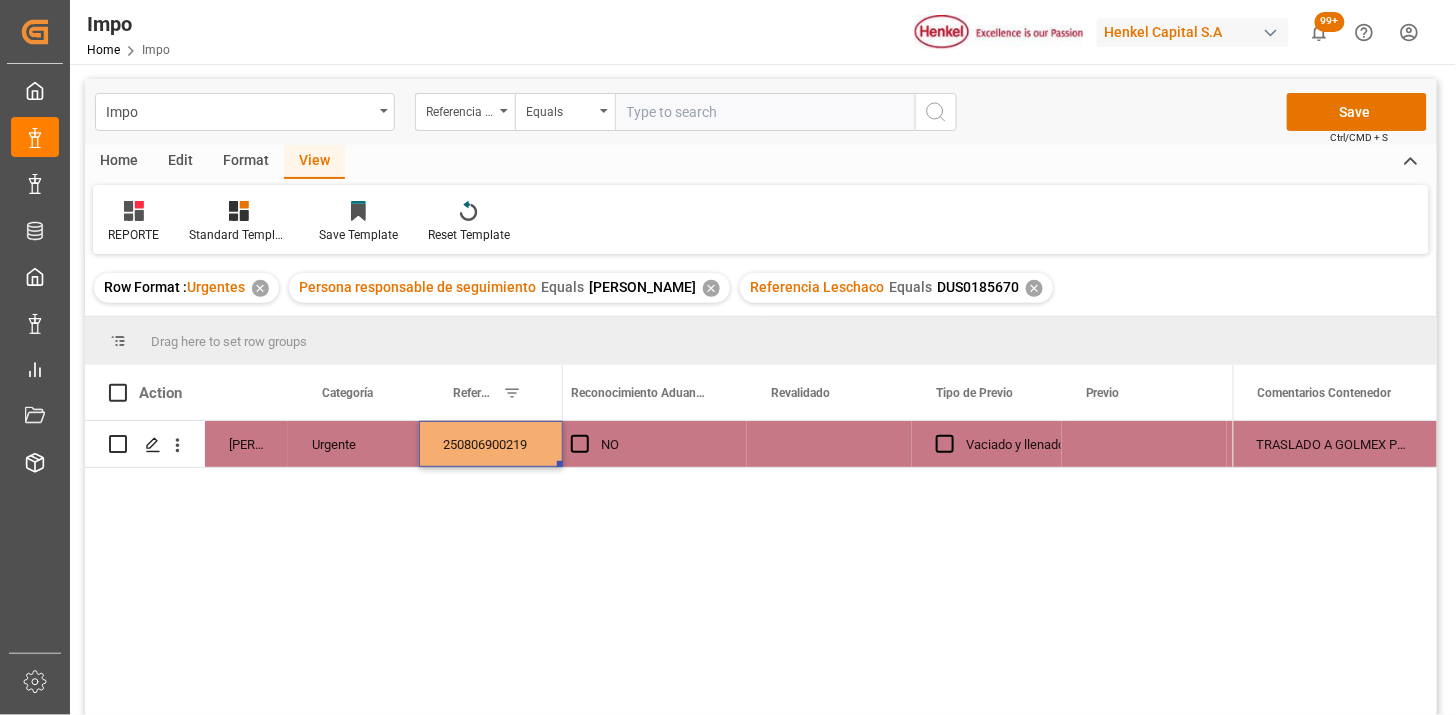 scroll, scrollTop: 0, scrollLeft: 0, axis: both 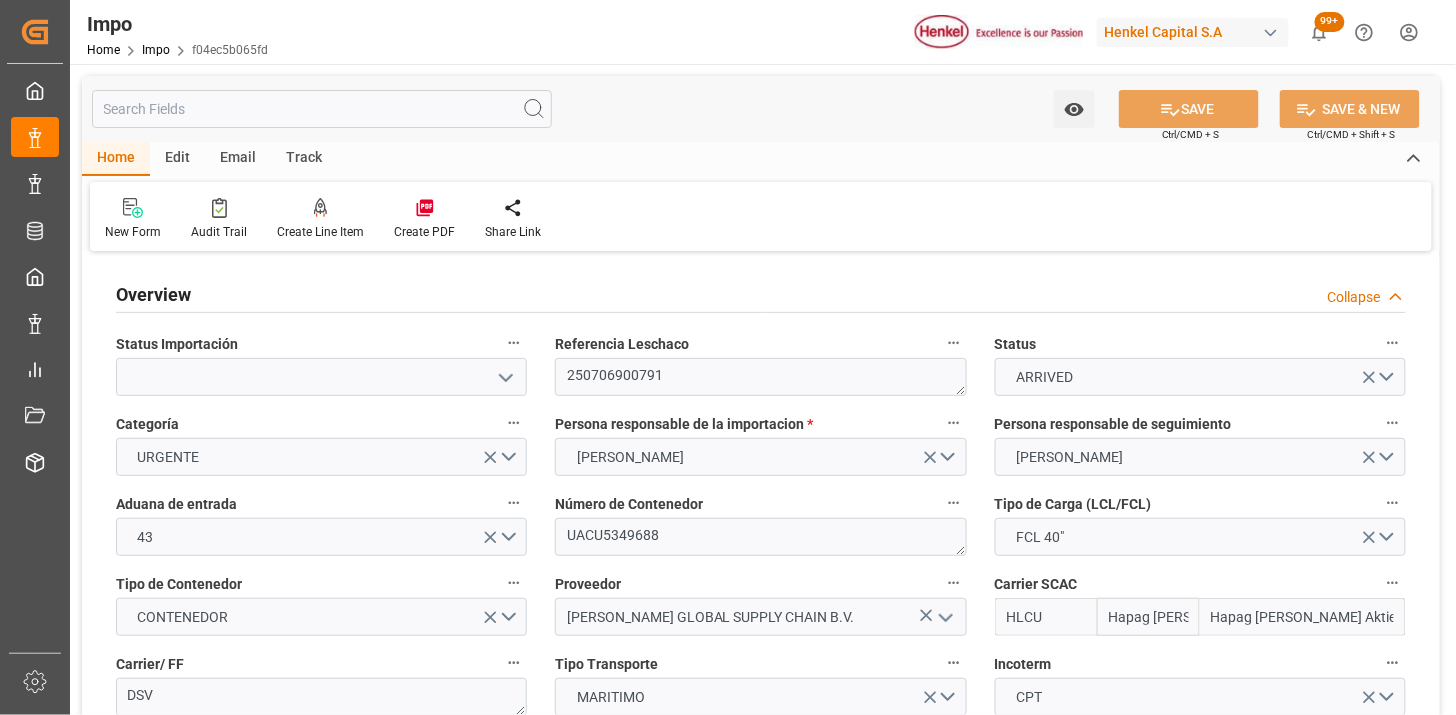 type on "Hapag [PERSON_NAME]" 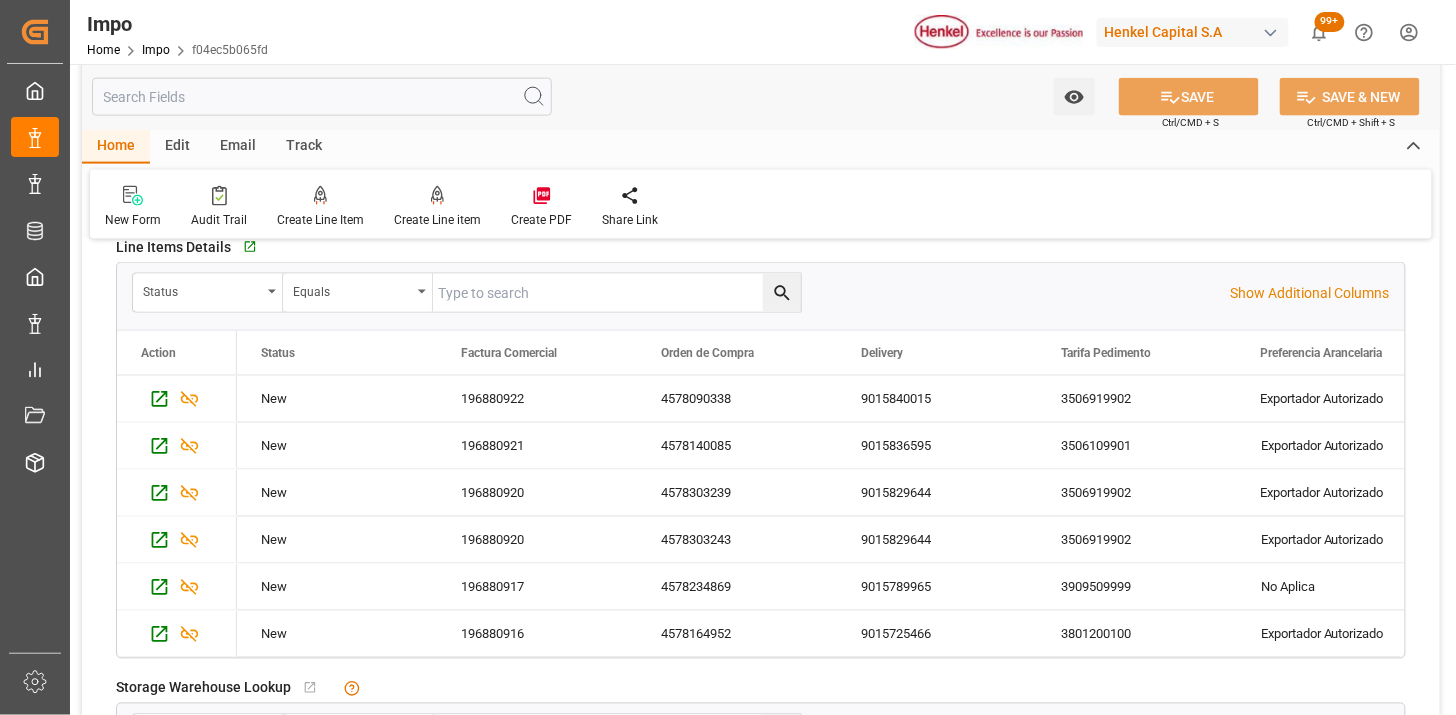 scroll, scrollTop: 888, scrollLeft: 0, axis: vertical 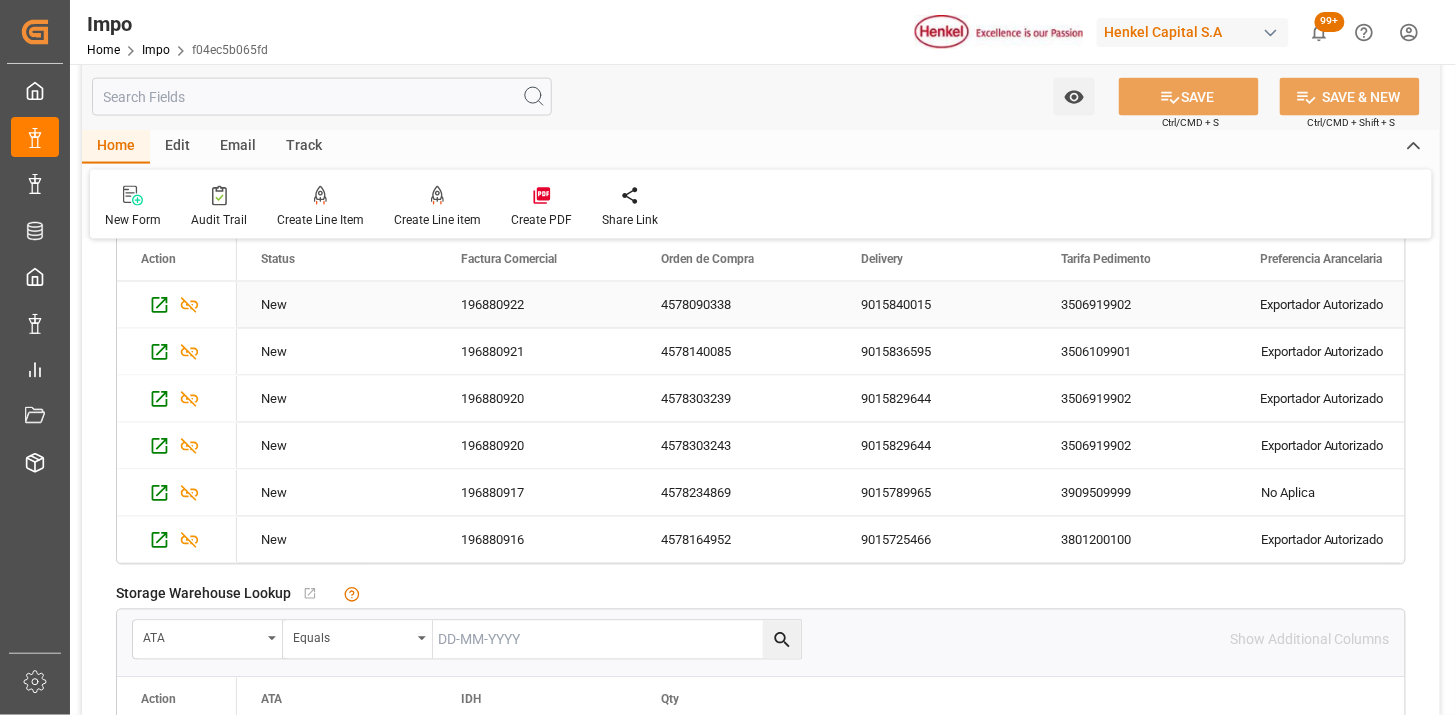 click on "9015840015" at bounding box center (937, 305) 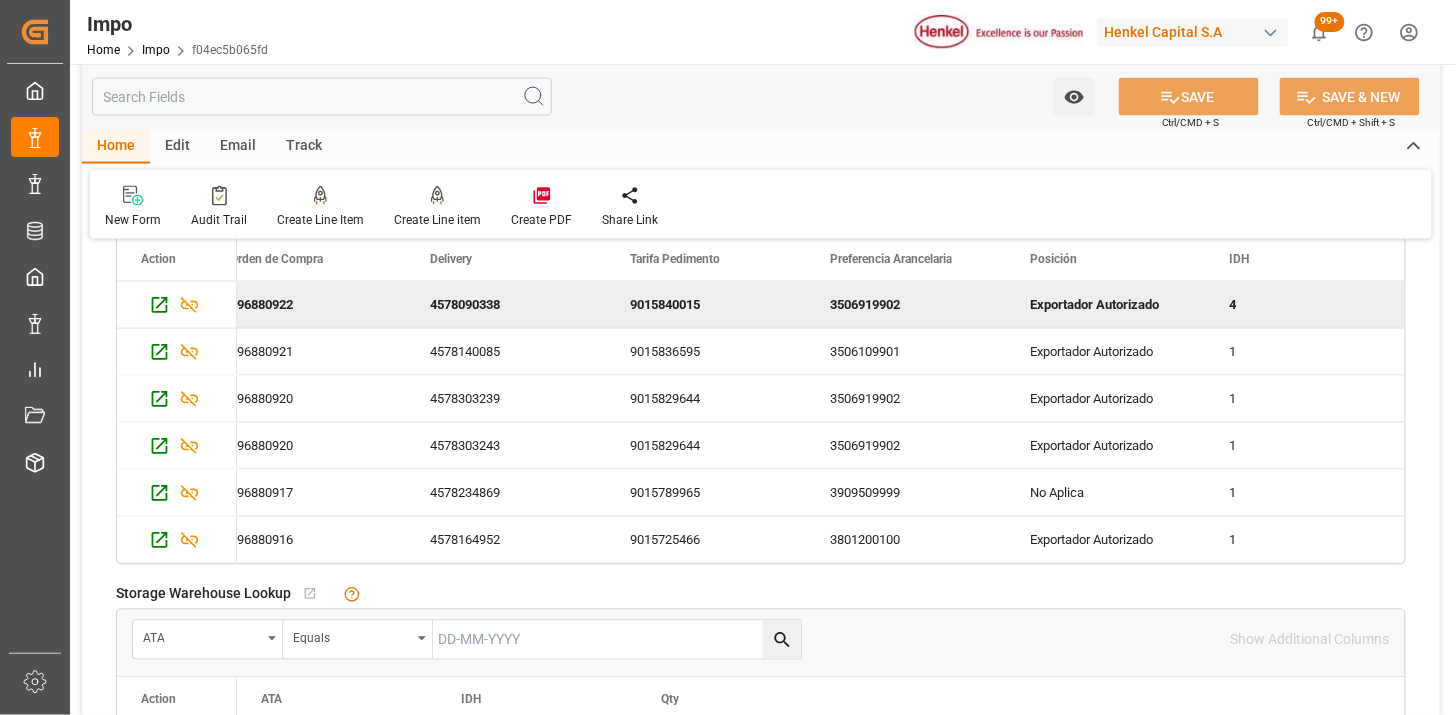 scroll, scrollTop: 0, scrollLeft: 631, axis: horizontal 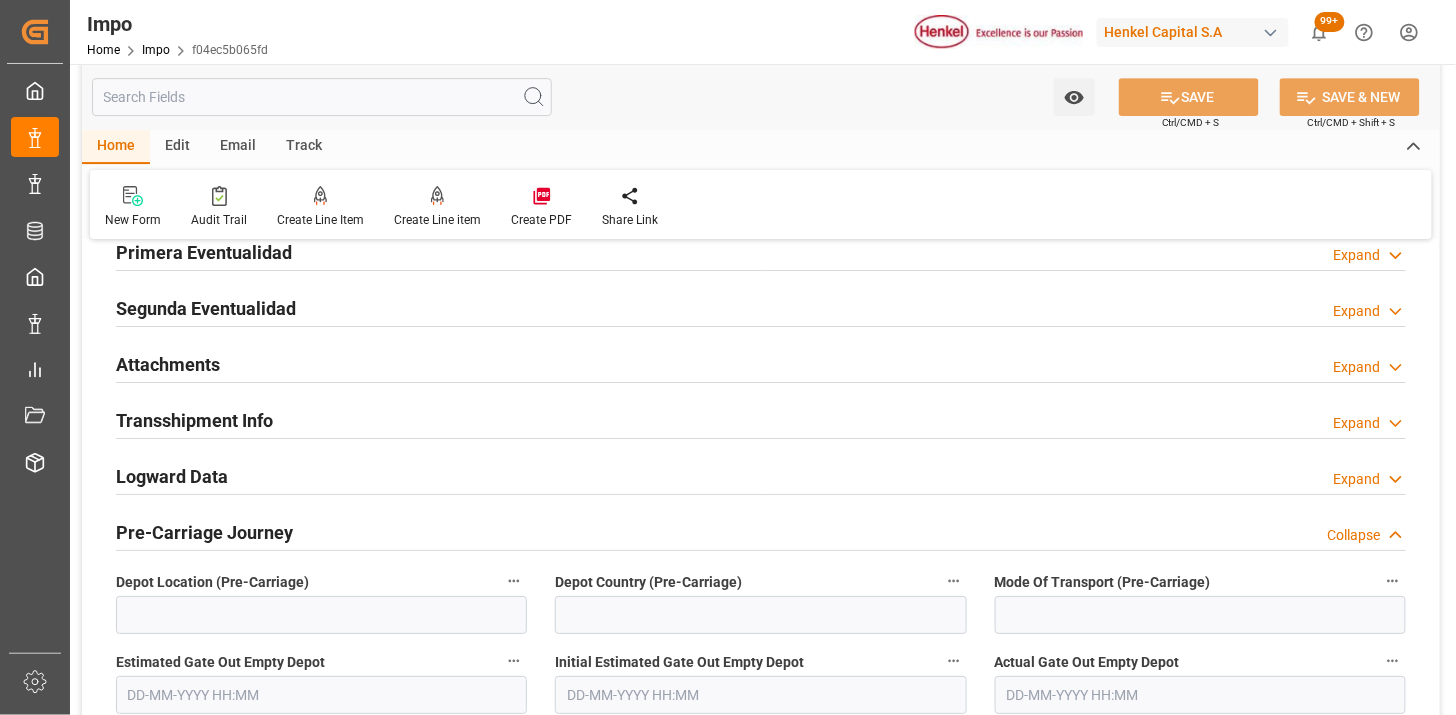 click on "Attachments Expand" at bounding box center [761, 363] 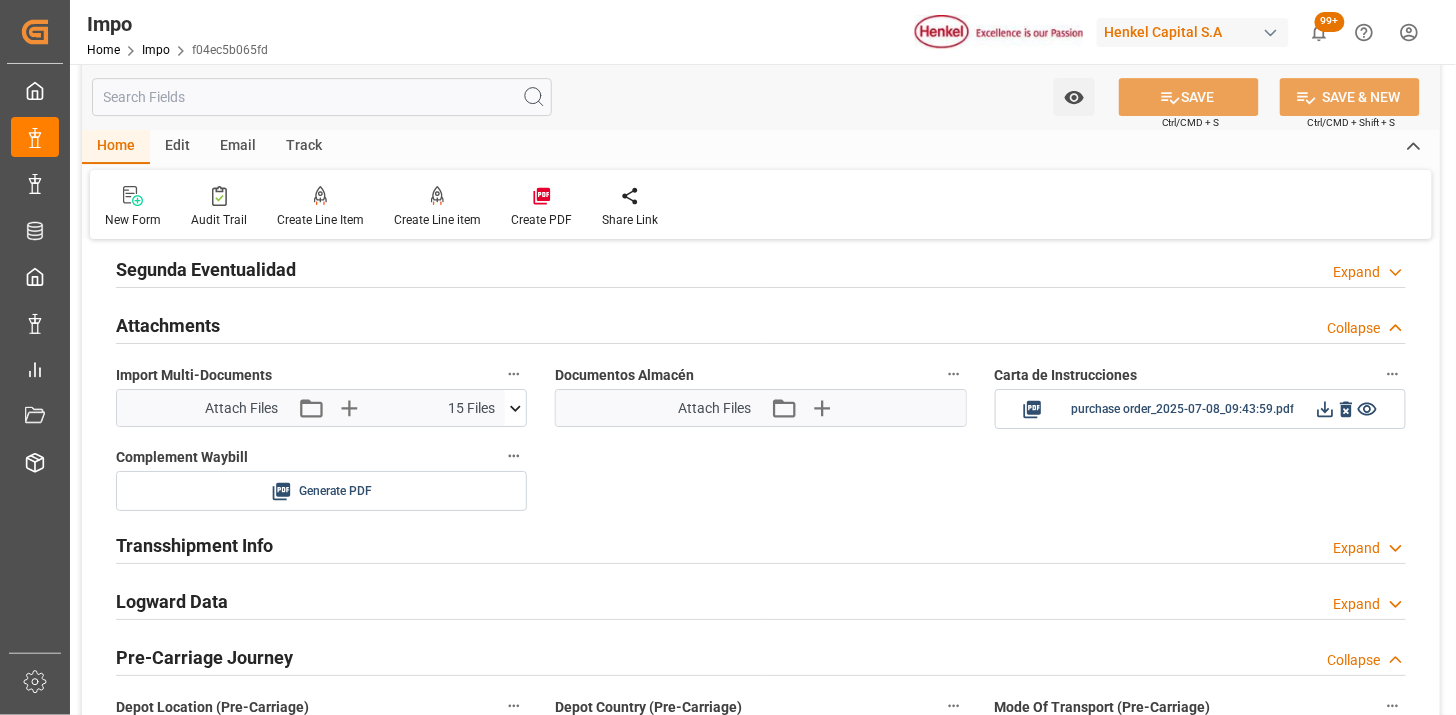 scroll, scrollTop: 1888, scrollLeft: 0, axis: vertical 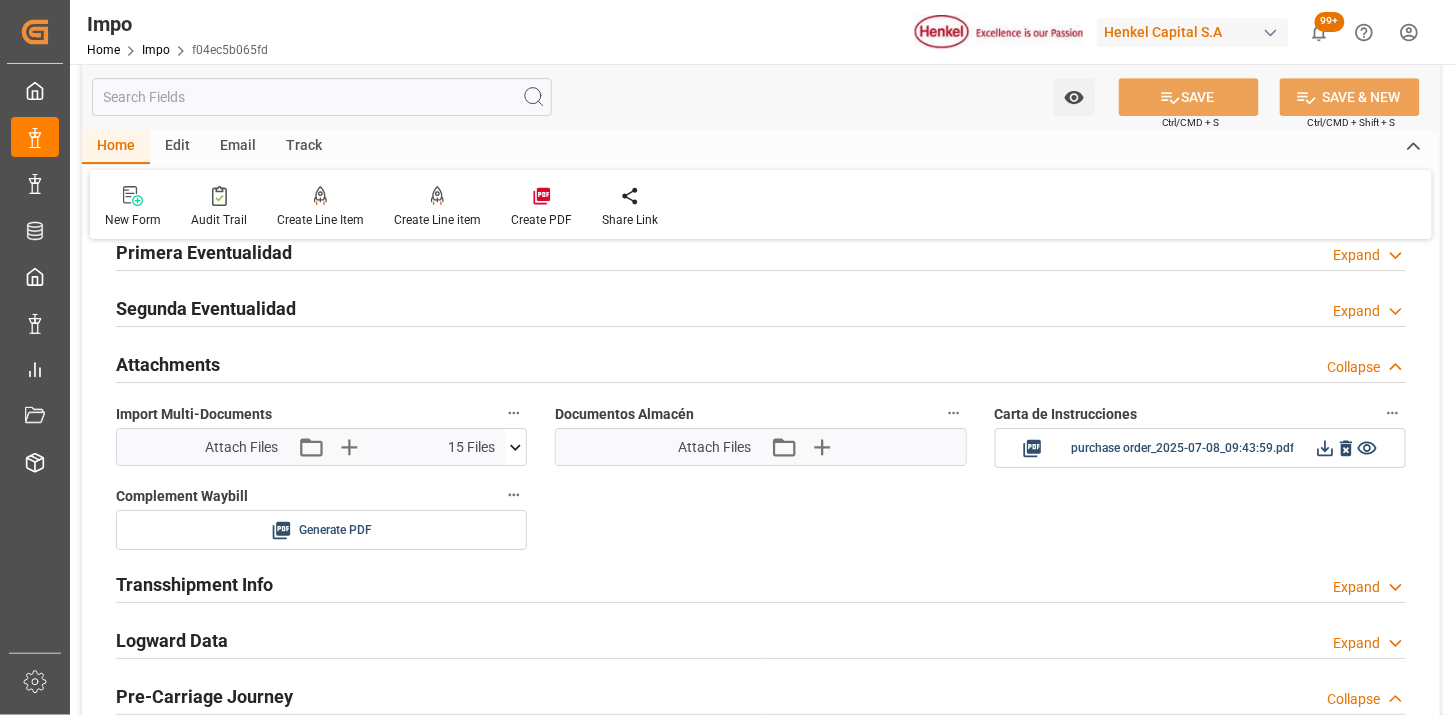 drag, startPoint x: 228, startPoint y: 366, endPoint x: 270, endPoint y: 275, distance: 100.22475 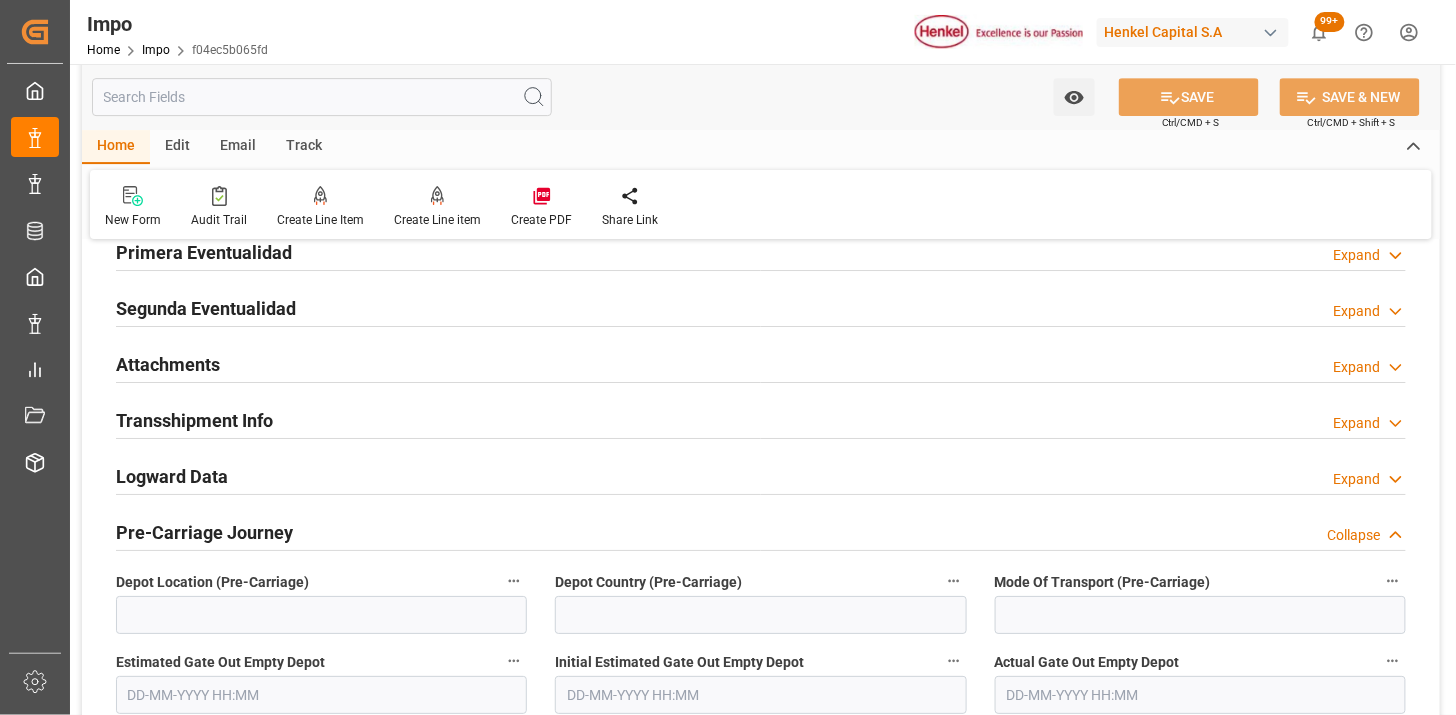 click on "Primera Eventualidad" at bounding box center [204, 252] 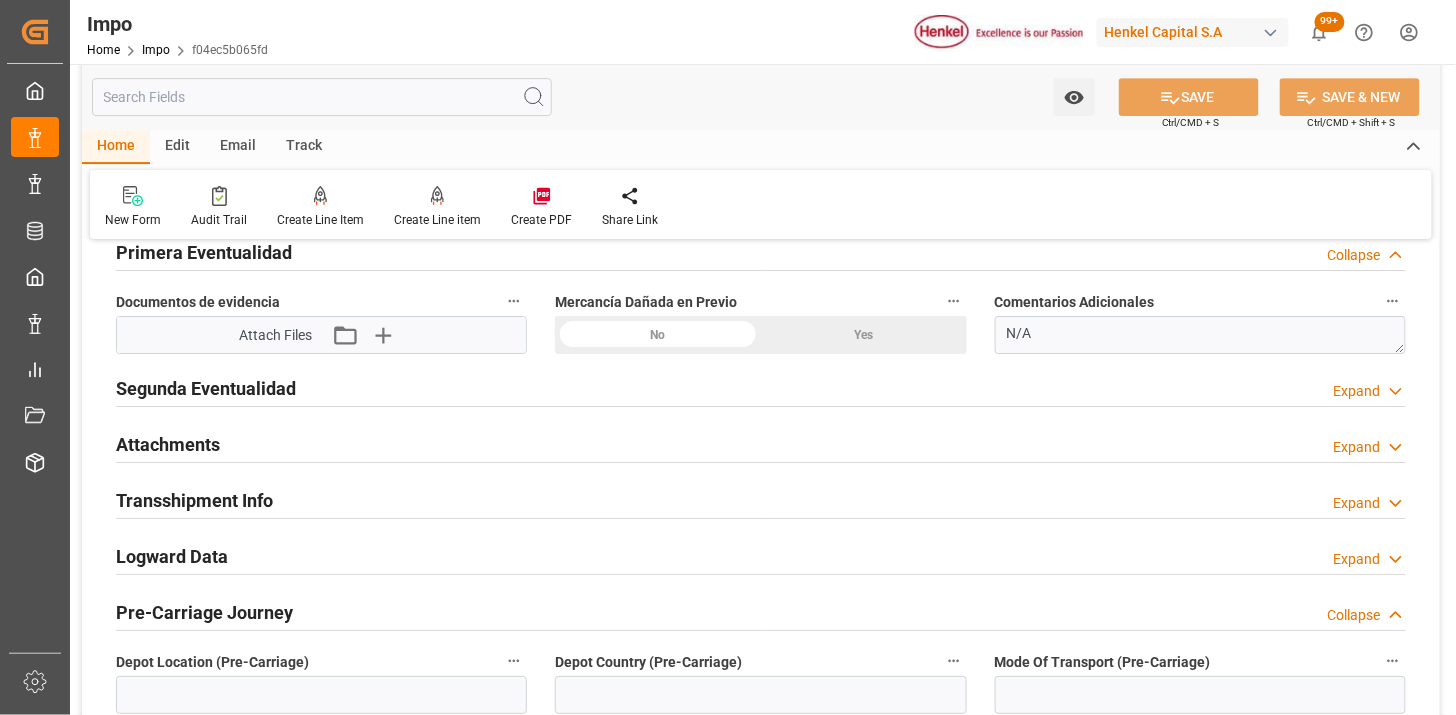 click on "No" at bounding box center [1098, -1111] 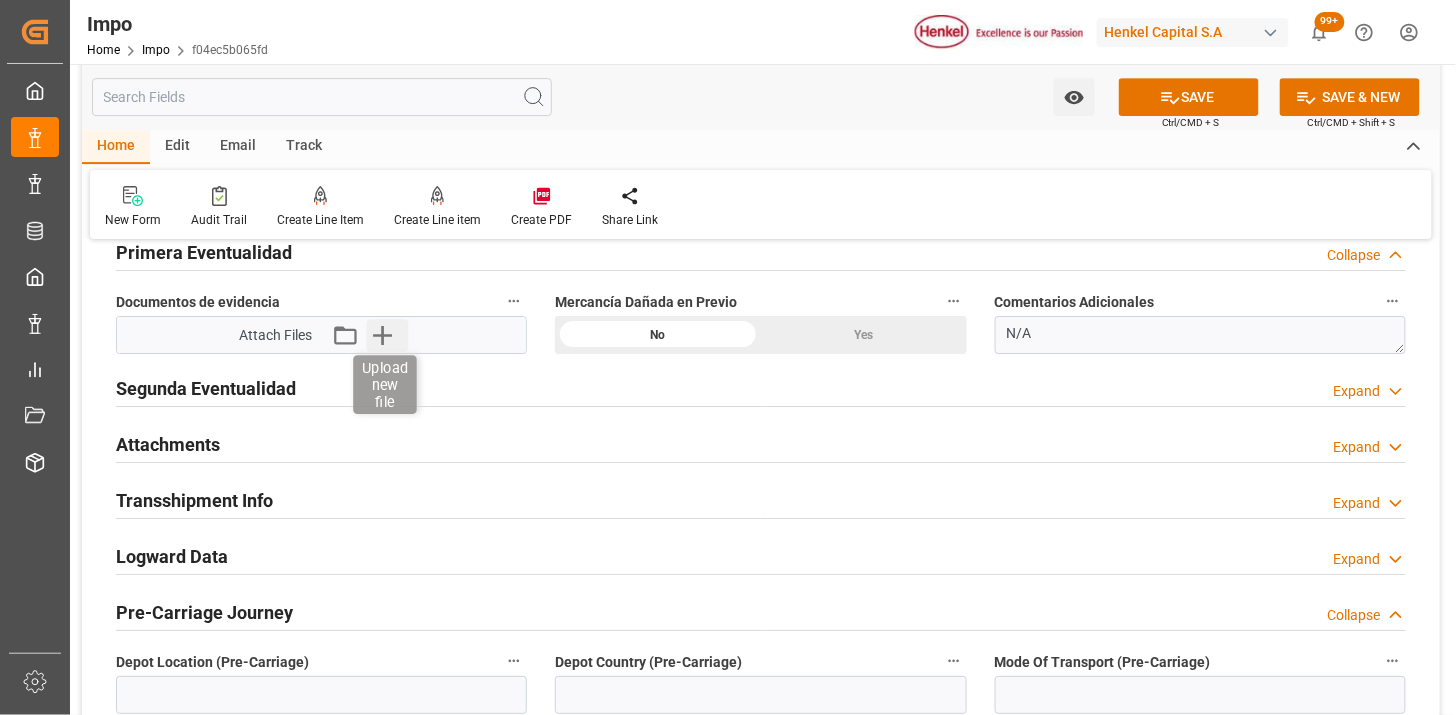 click 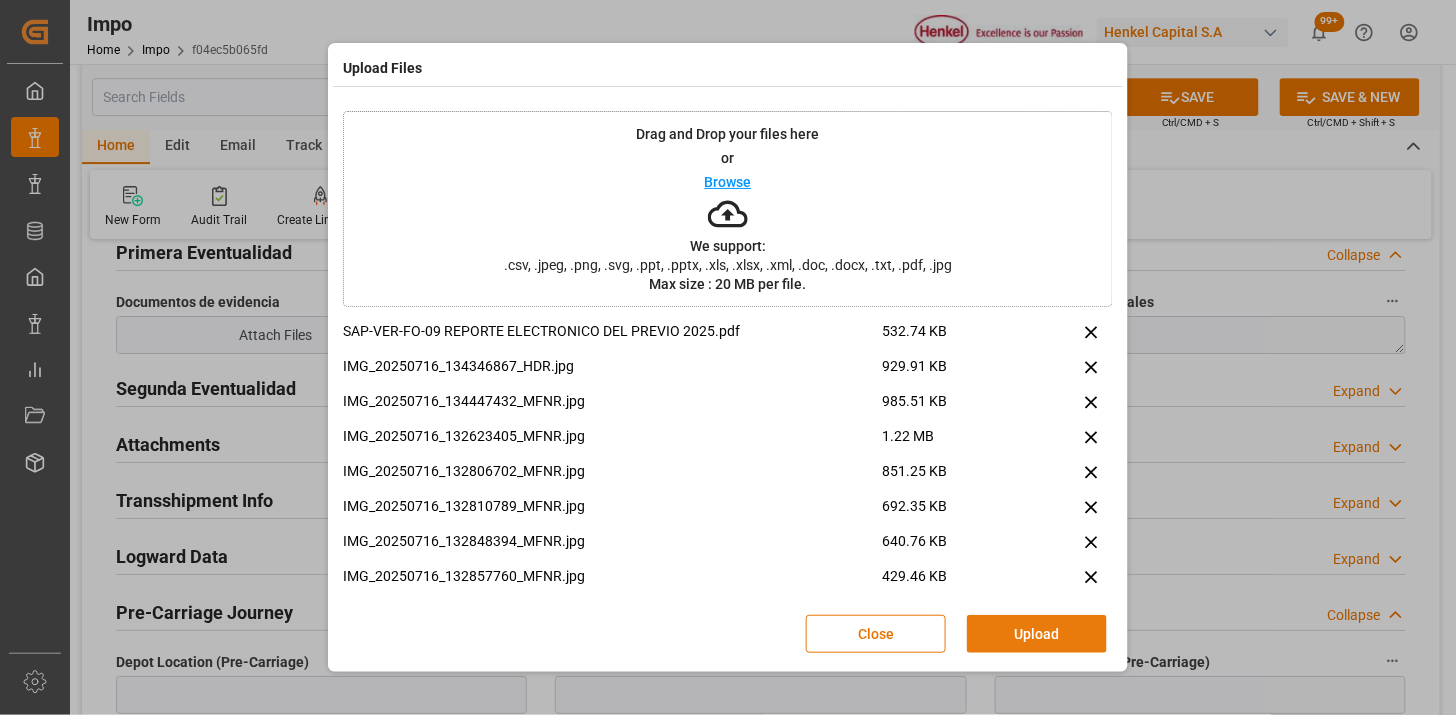 click on "Upload" at bounding box center (1037, 634) 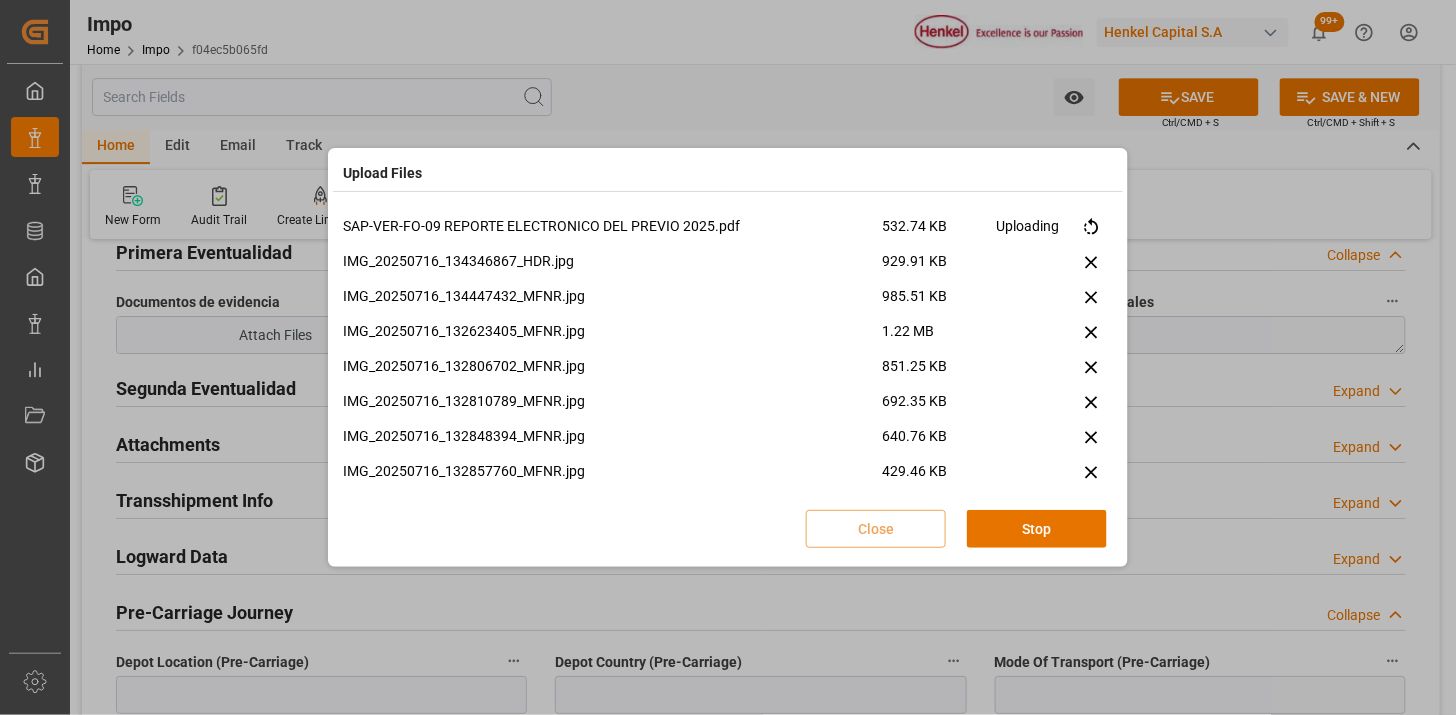 type 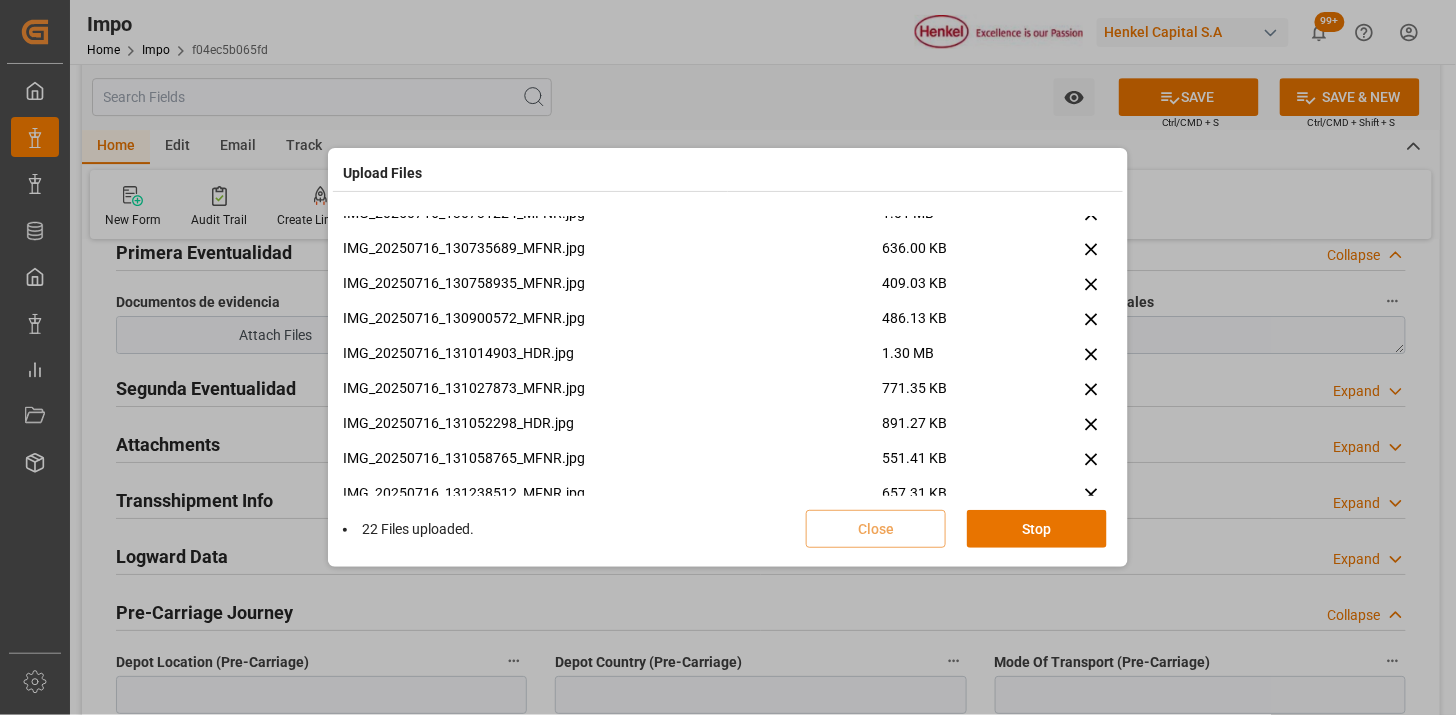 scroll, scrollTop: 1692, scrollLeft: 0, axis: vertical 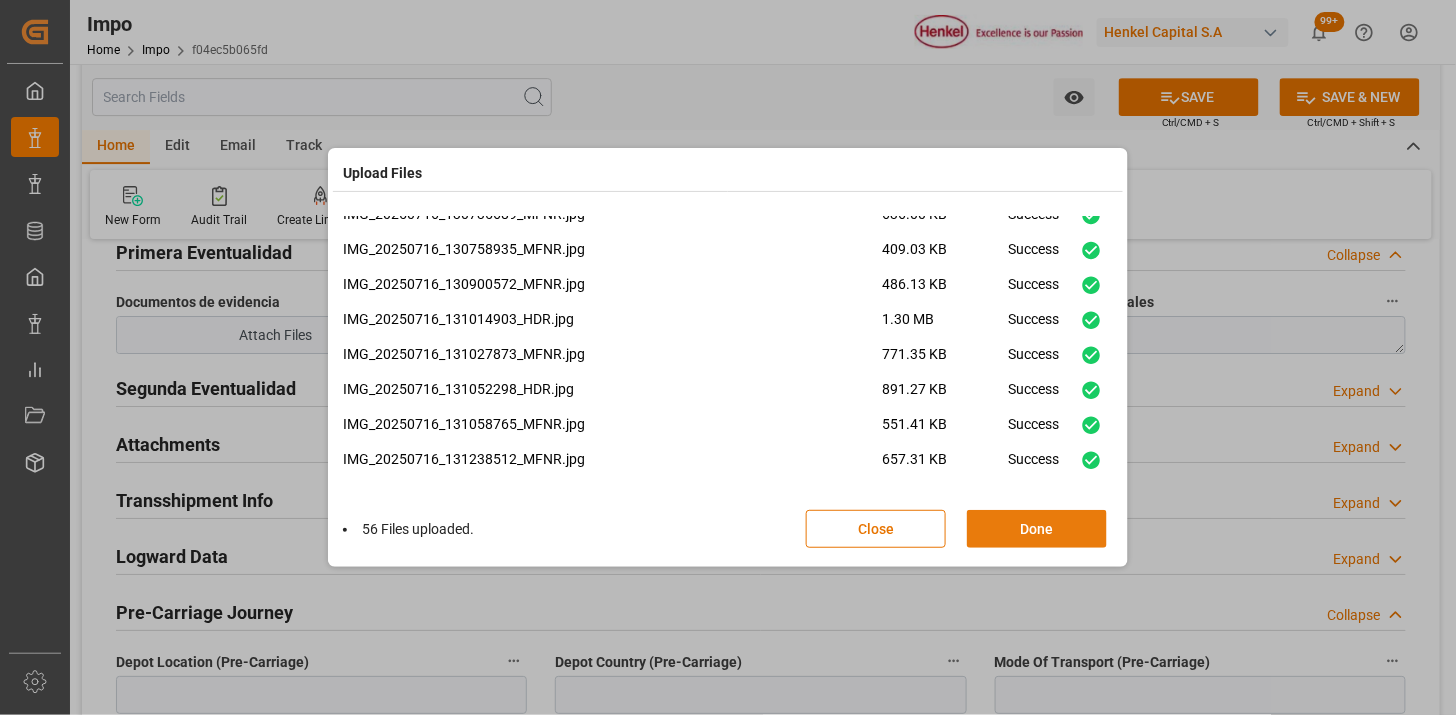click on "Done" at bounding box center (1037, 529) 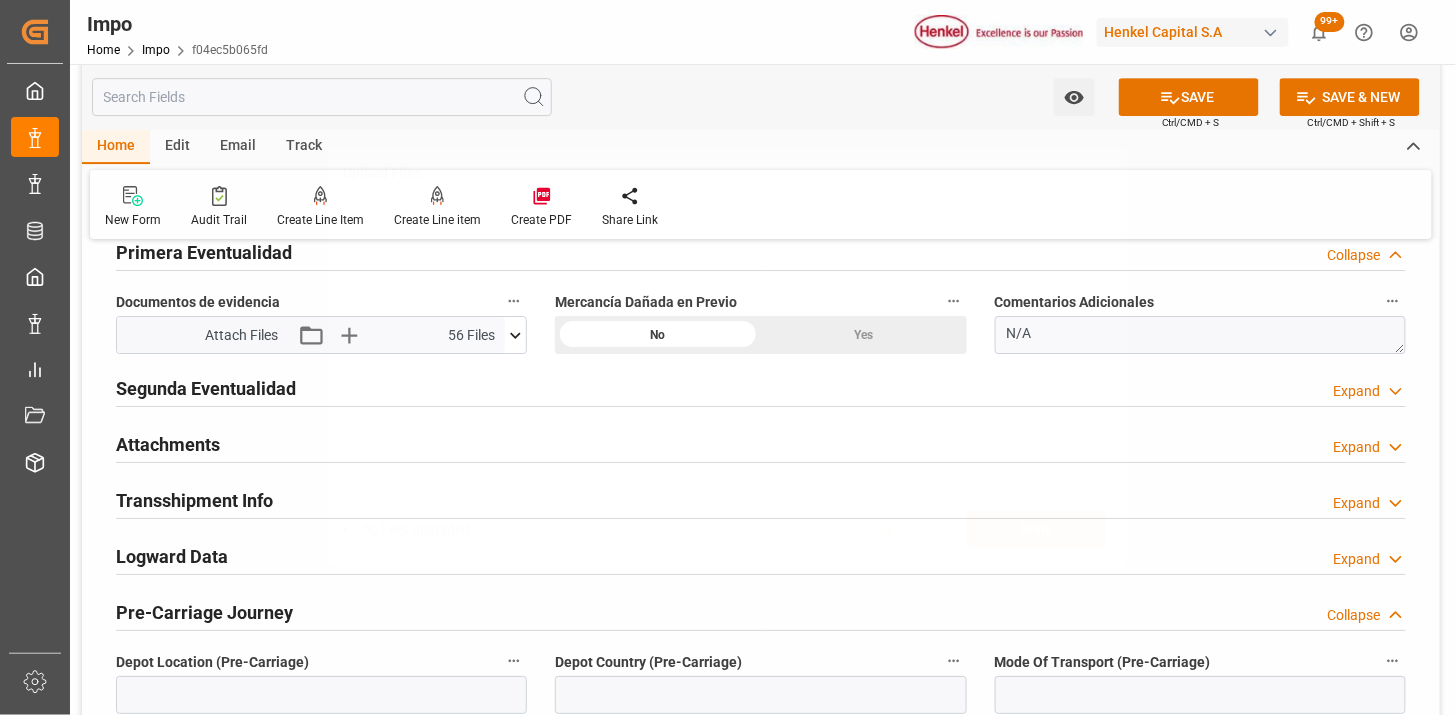 scroll, scrollTop: 0, scrollLeft: 0, axis: both 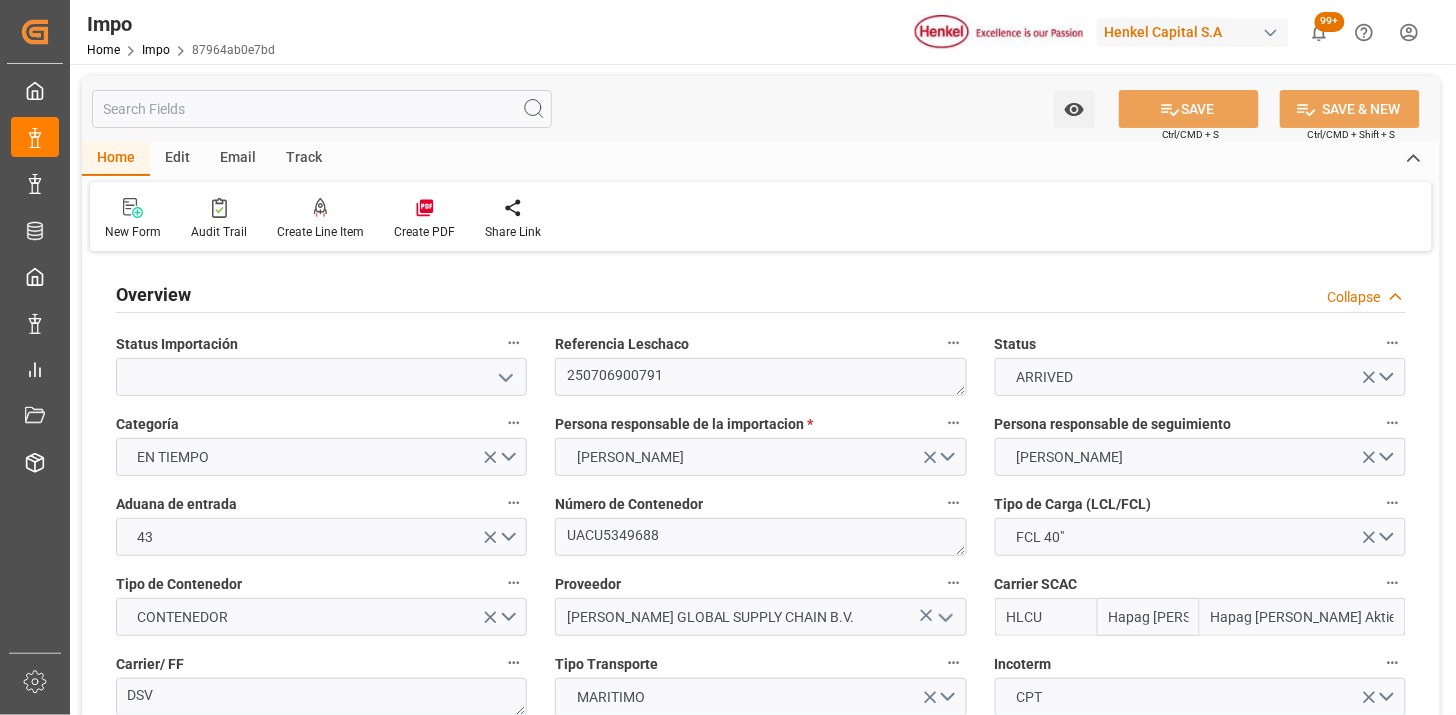 type on "Hapag [PERSON_NAME]" 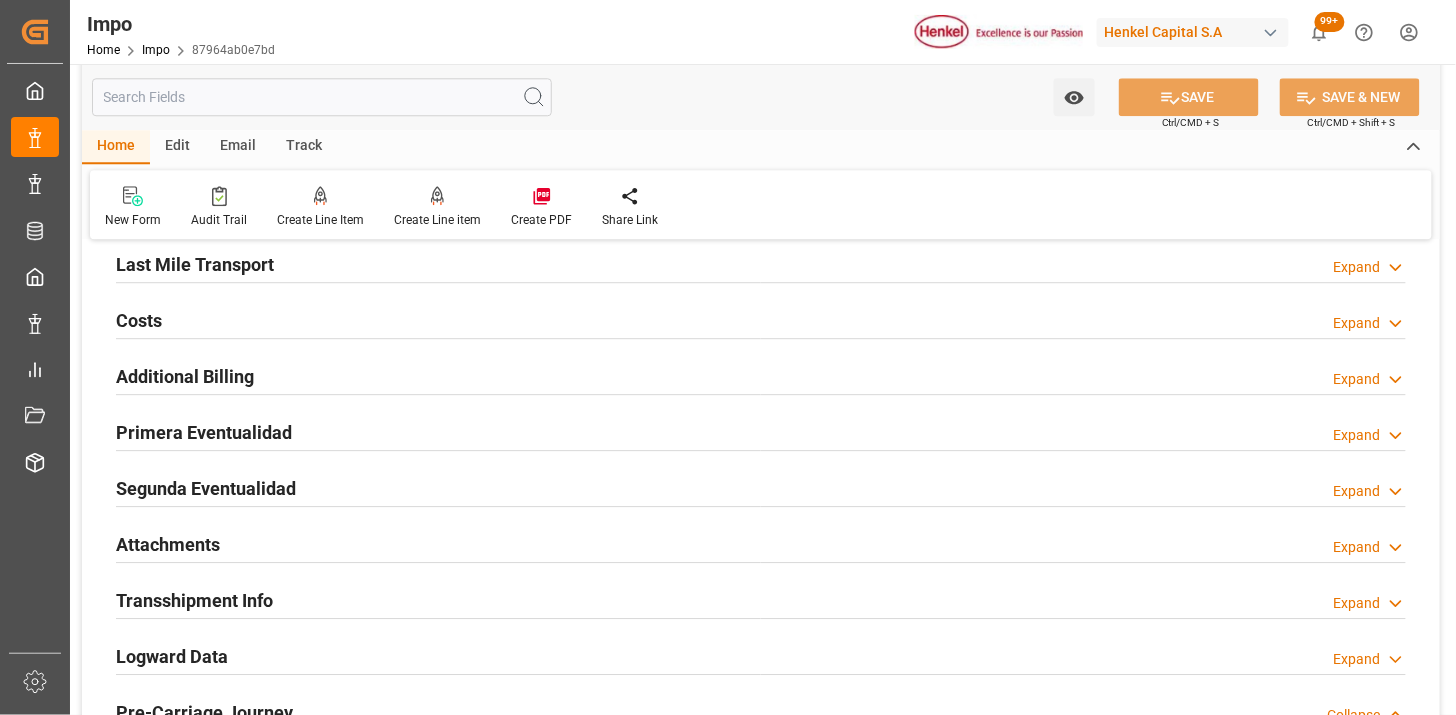 scroll, scrollTop: 1555, scrollLeft: 0, axis: vertical 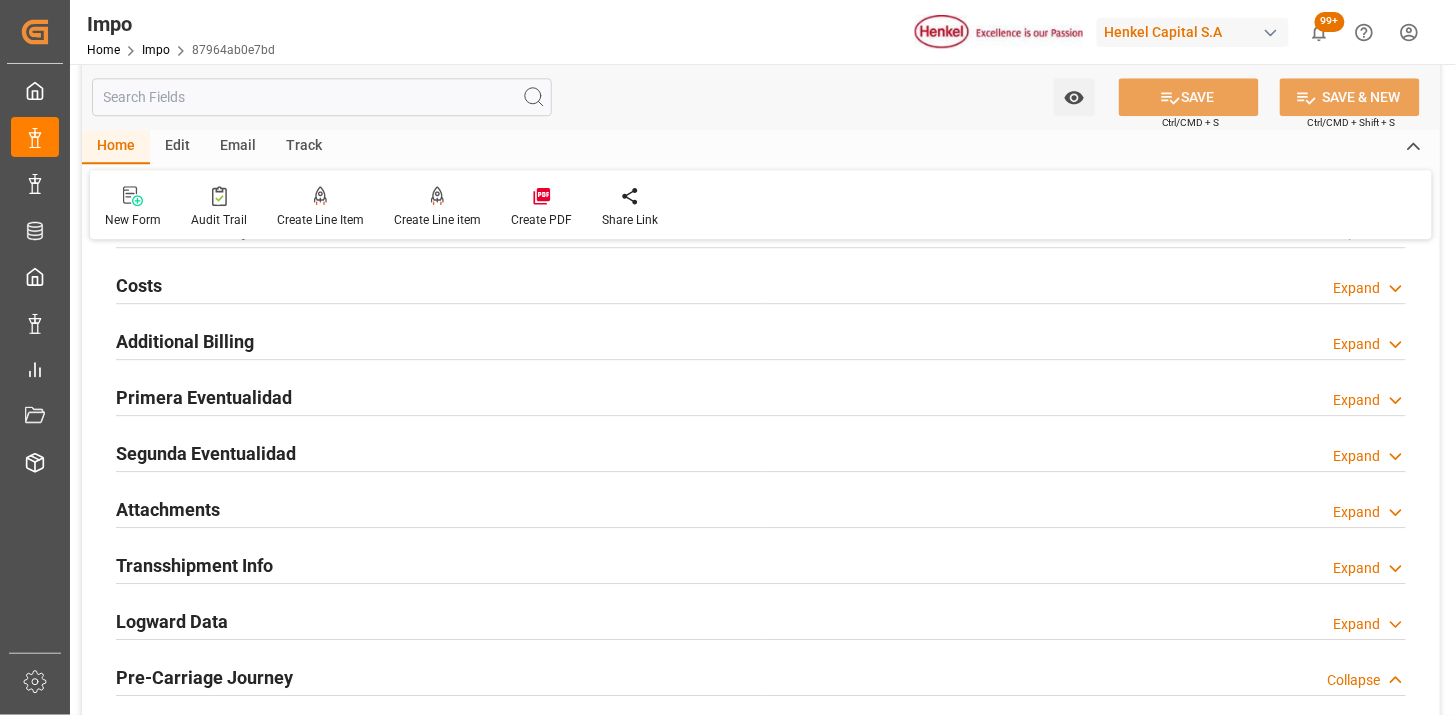 click on "Primera Eventualidad" at bounding box center [204, 397] 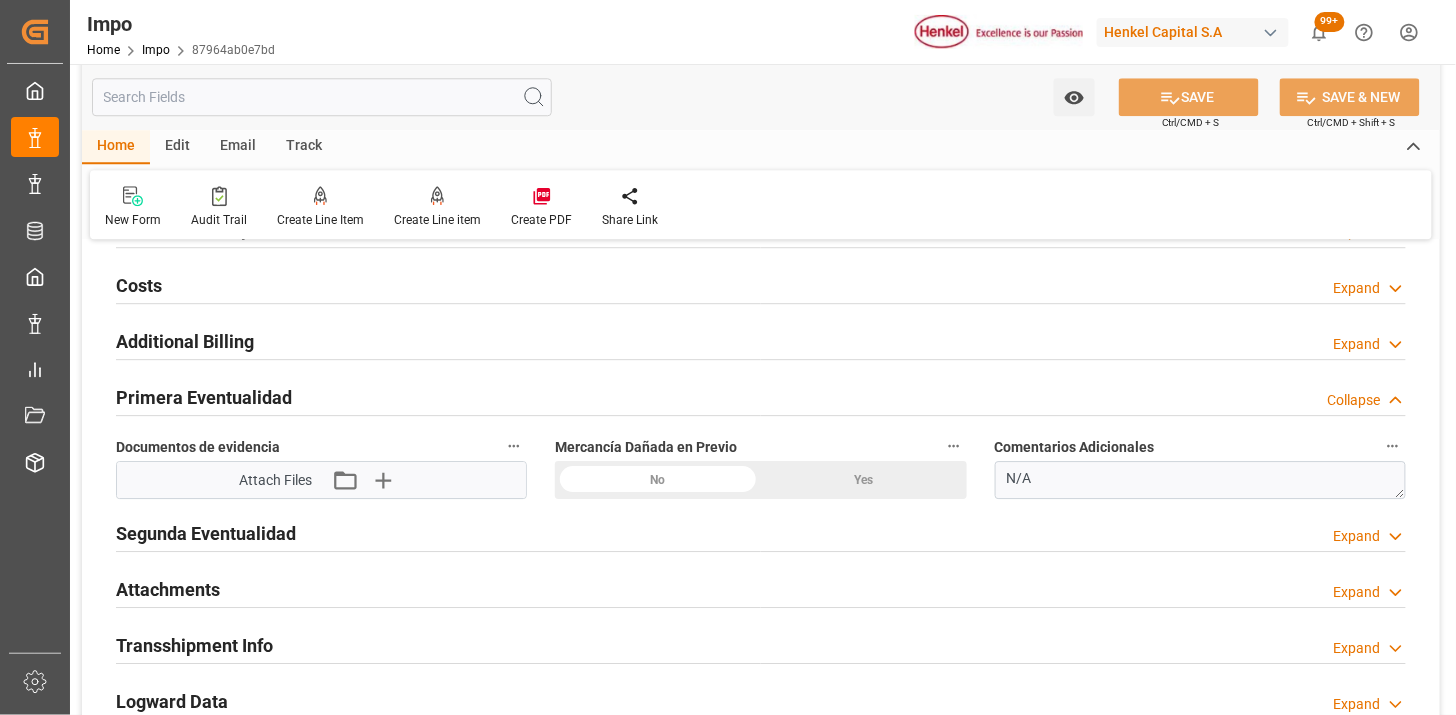 drag, startPoint x: 640, startPoint y: 476, endPoint x: 454, endPoint y: 505, distance: 188.24718 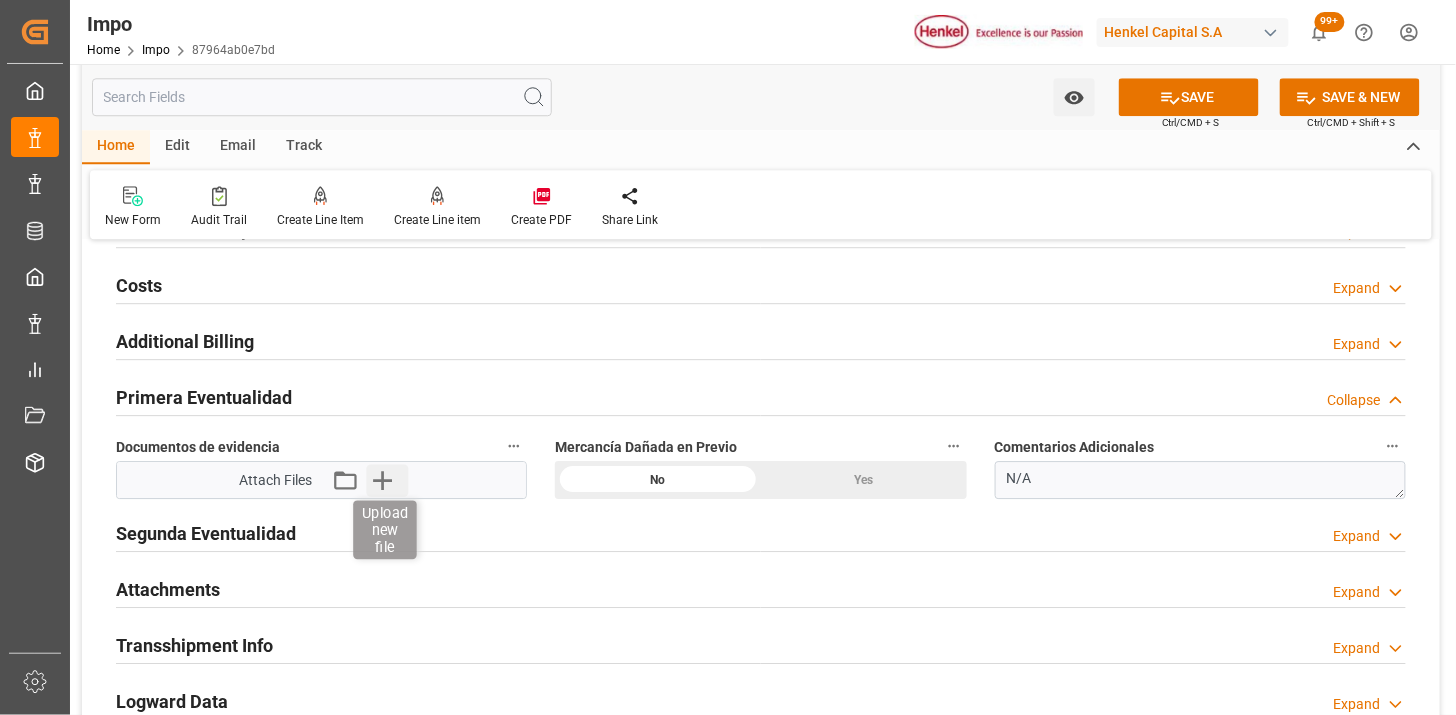 click 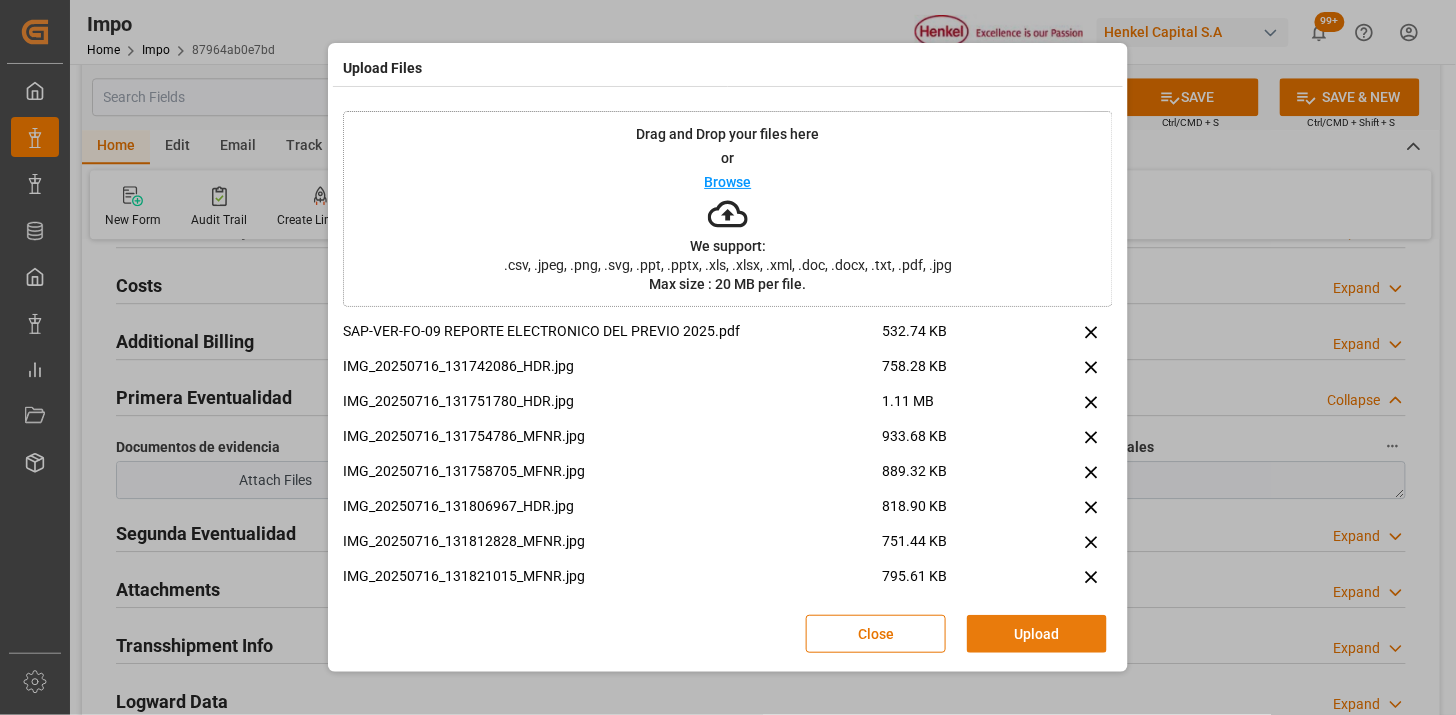click on "Upload" at bounding box center [1037, 634] 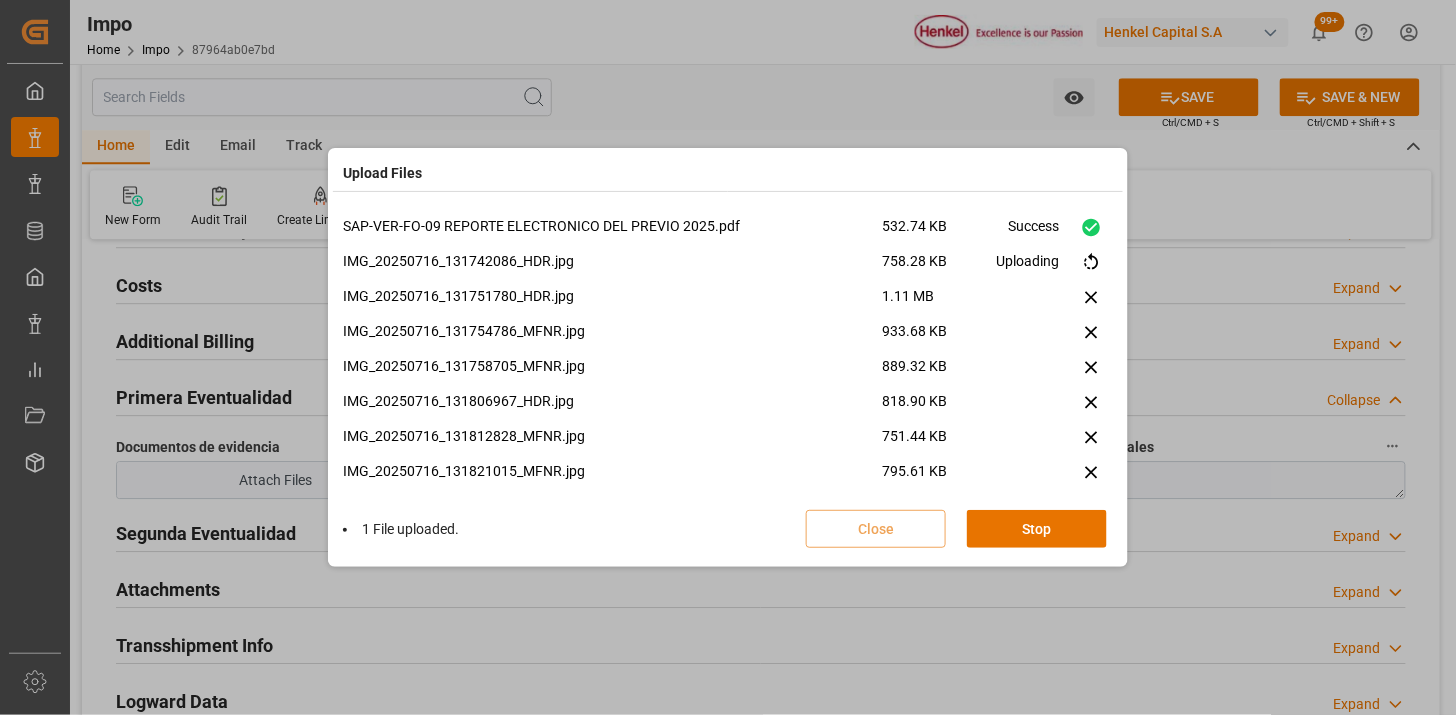 type 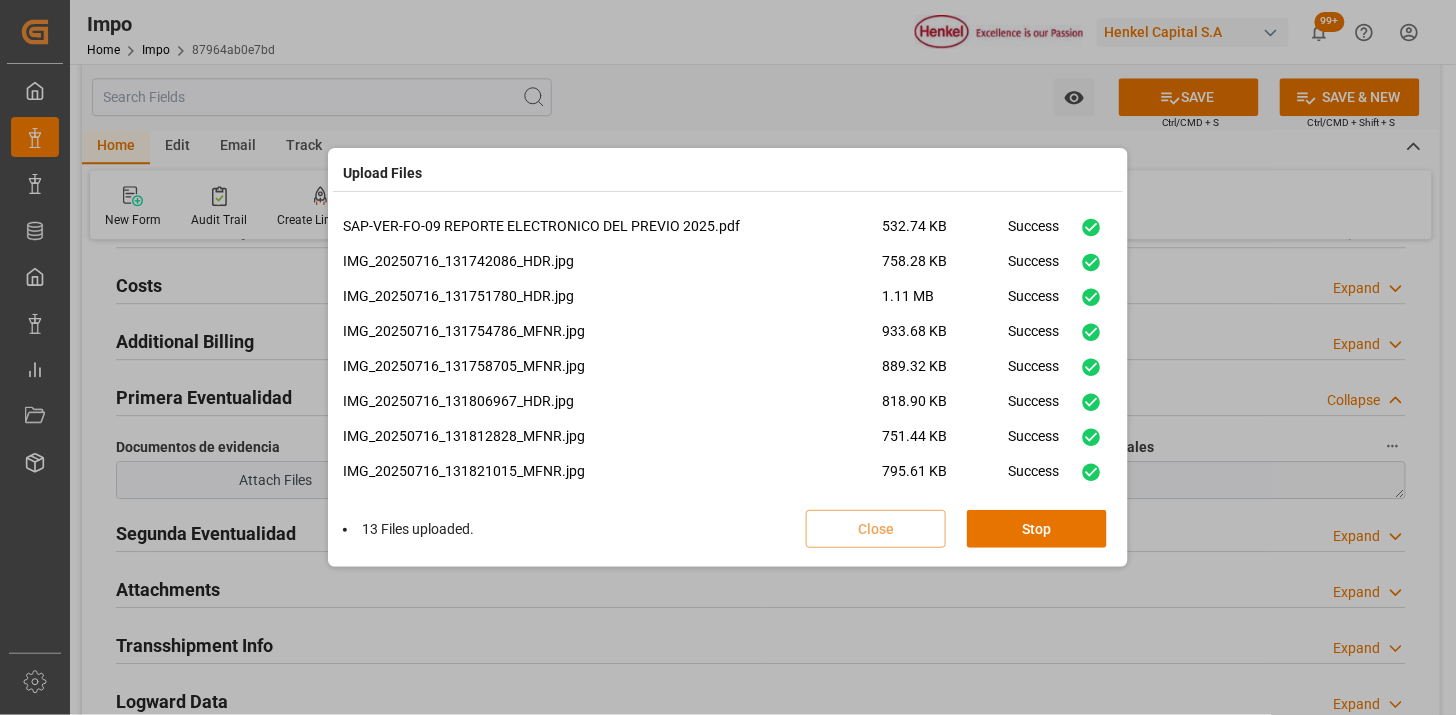 scroll, scrollTop: 537, scrollLeft: 0, axis: vertical 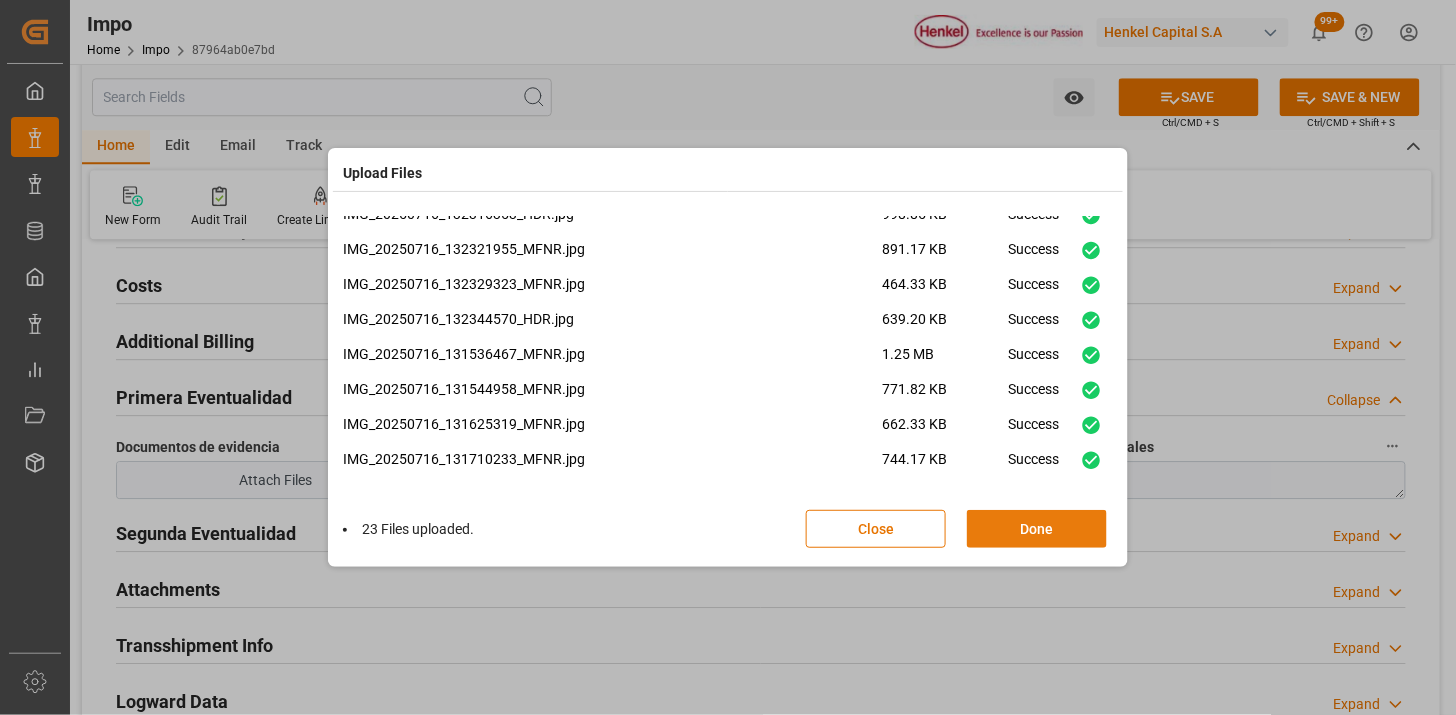 click on "Done" at bounding box center [1037, 529] 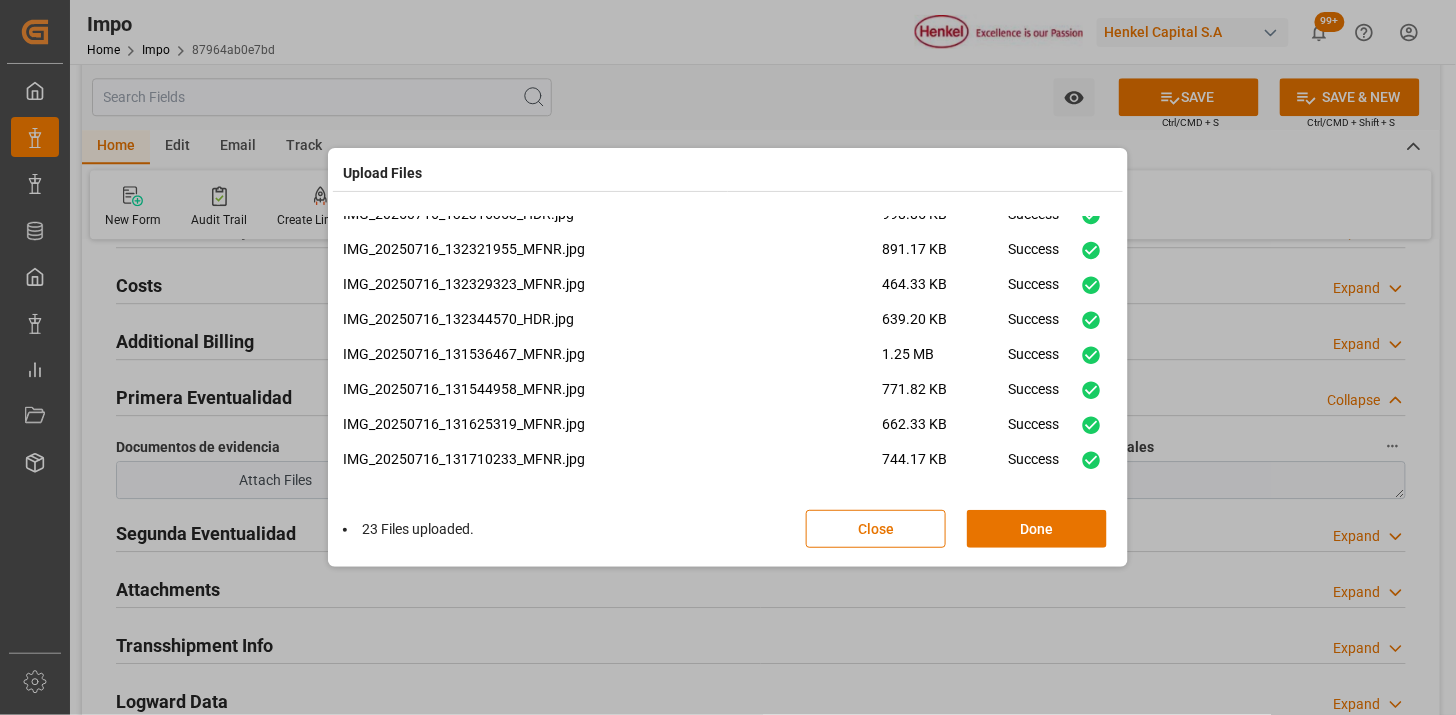 scroll, scrollTop: 0, scrollLeft: 0, axis: both 